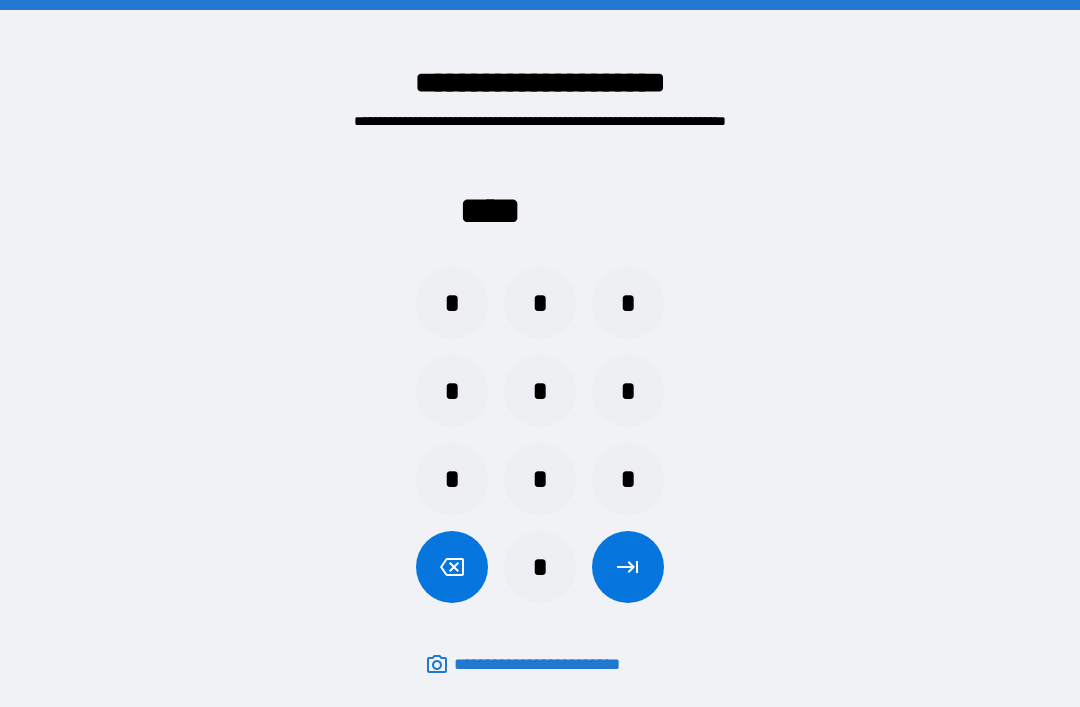 scroll, scrollTop: 64, scrollLeft: 0, axis: vertical 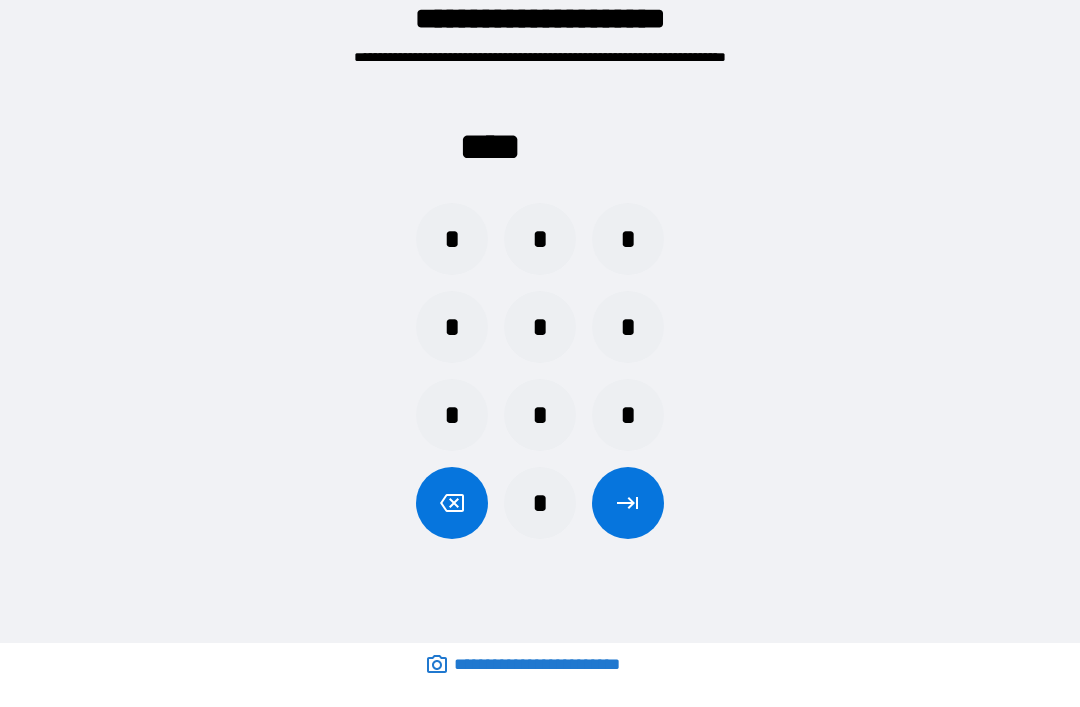 click on "*" at bounding box center [540, 239] 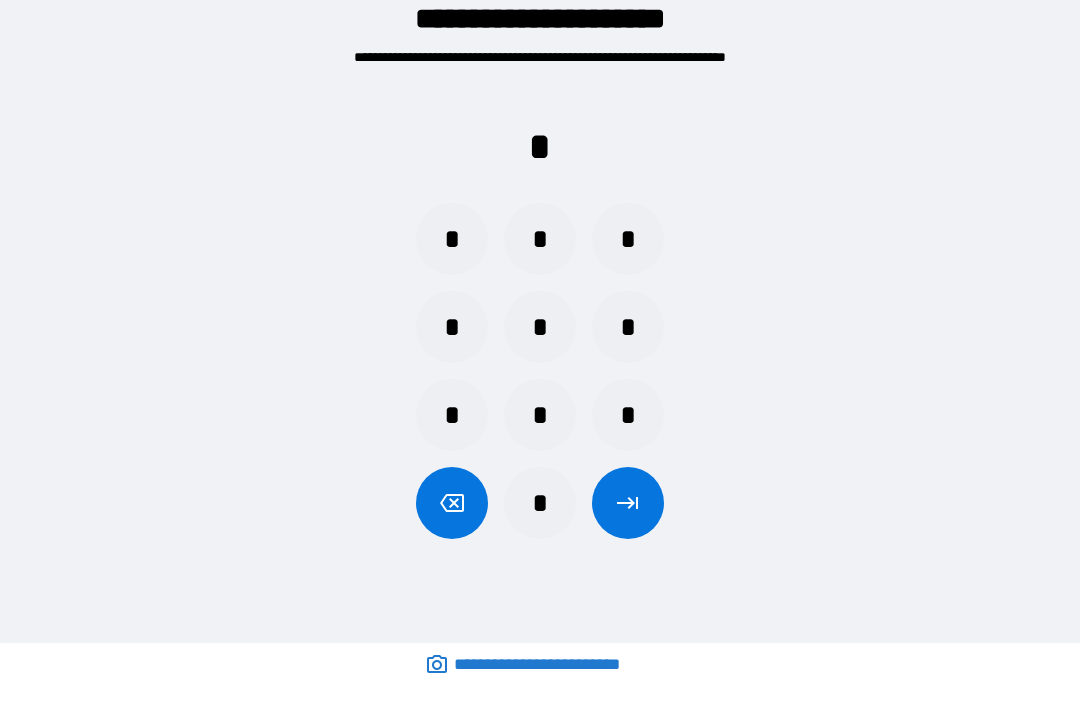 click on "*" at bounding box center (628, 415) 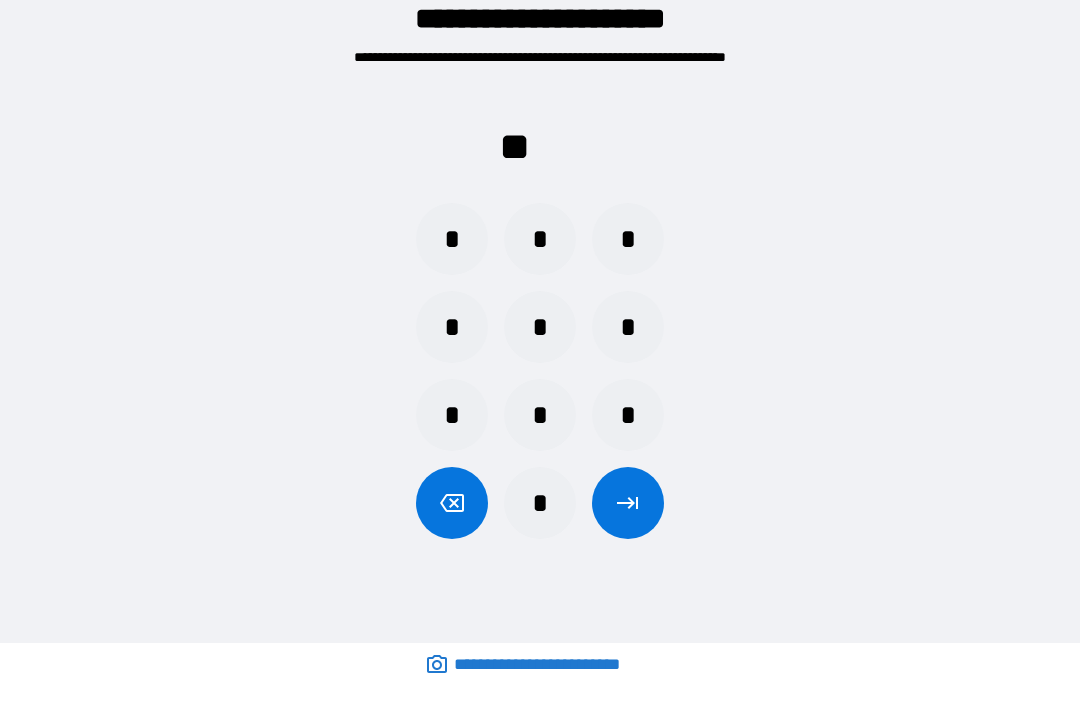 click on "*" at bounding box center (628, 327) 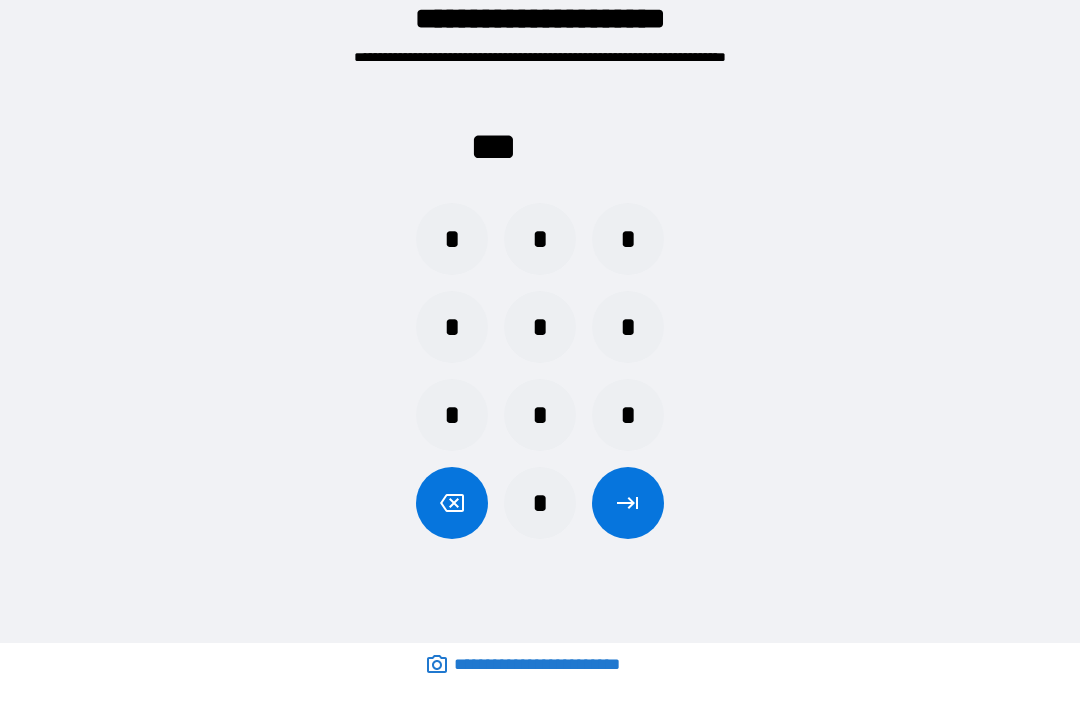 click on "*" at bounding box center (452, 239) 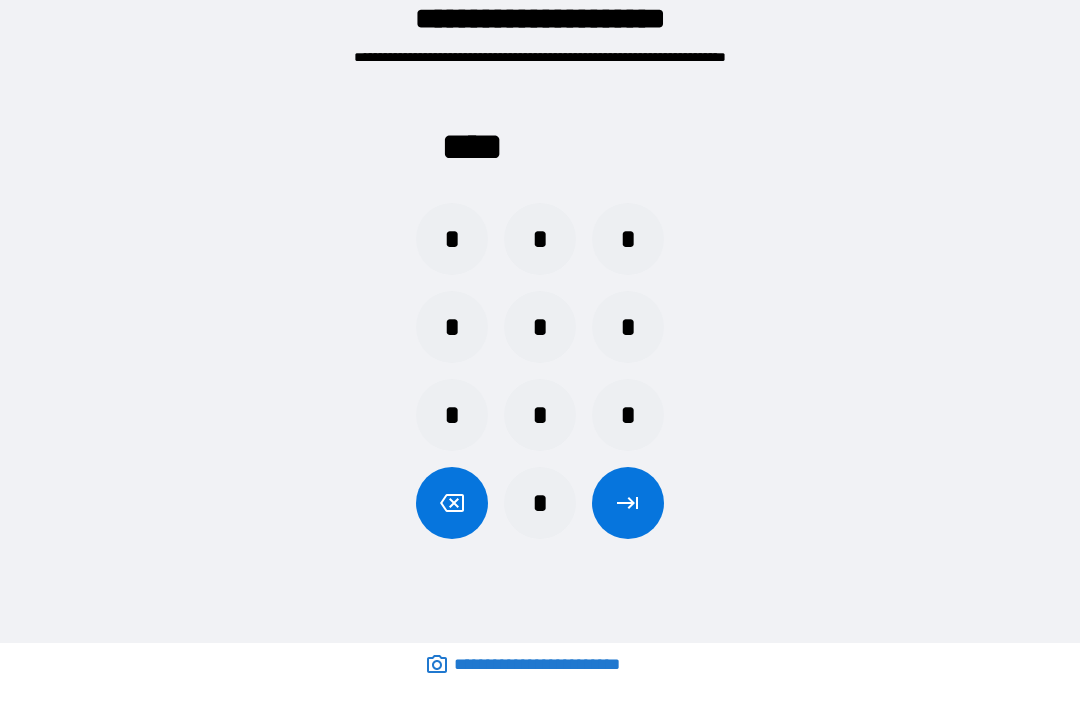 click at bounding box center (628, 503) 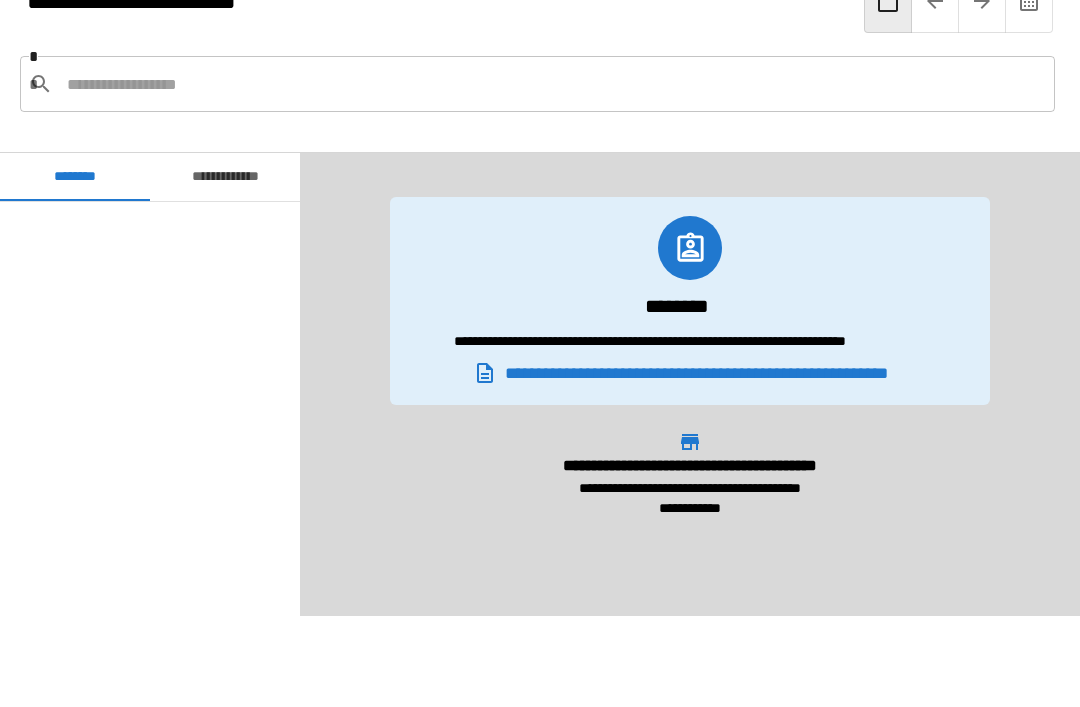 scroll, scrollTop: 2100, scrollLeft: 0, axis: vertical 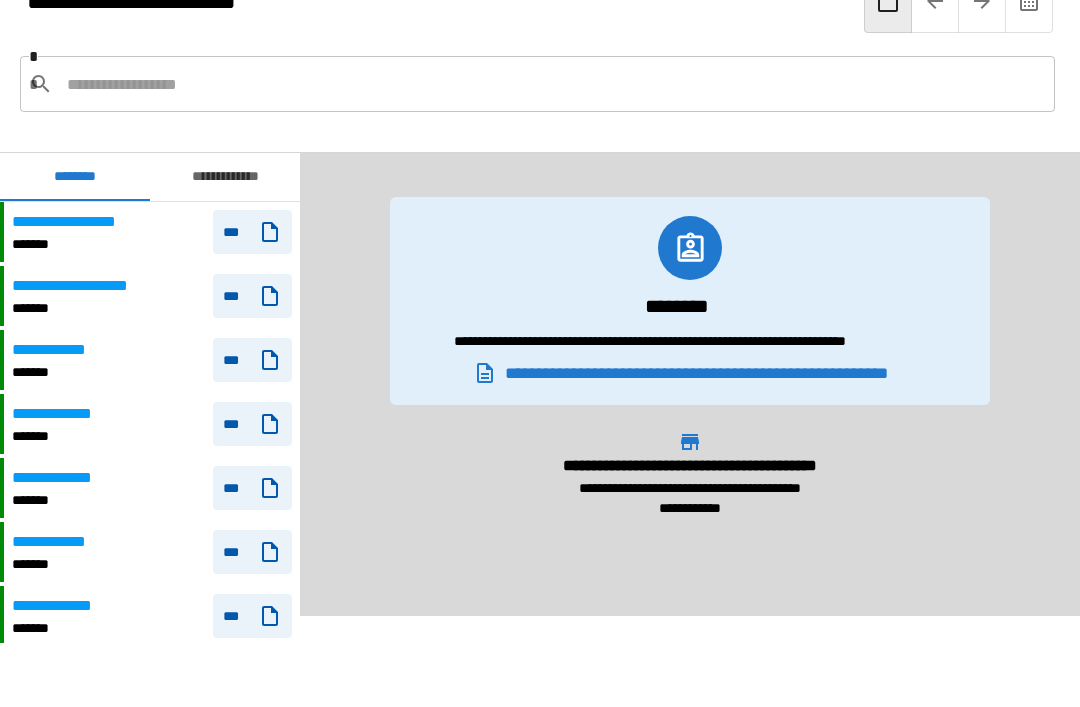click on "**********" at bounding box center [61, 542] 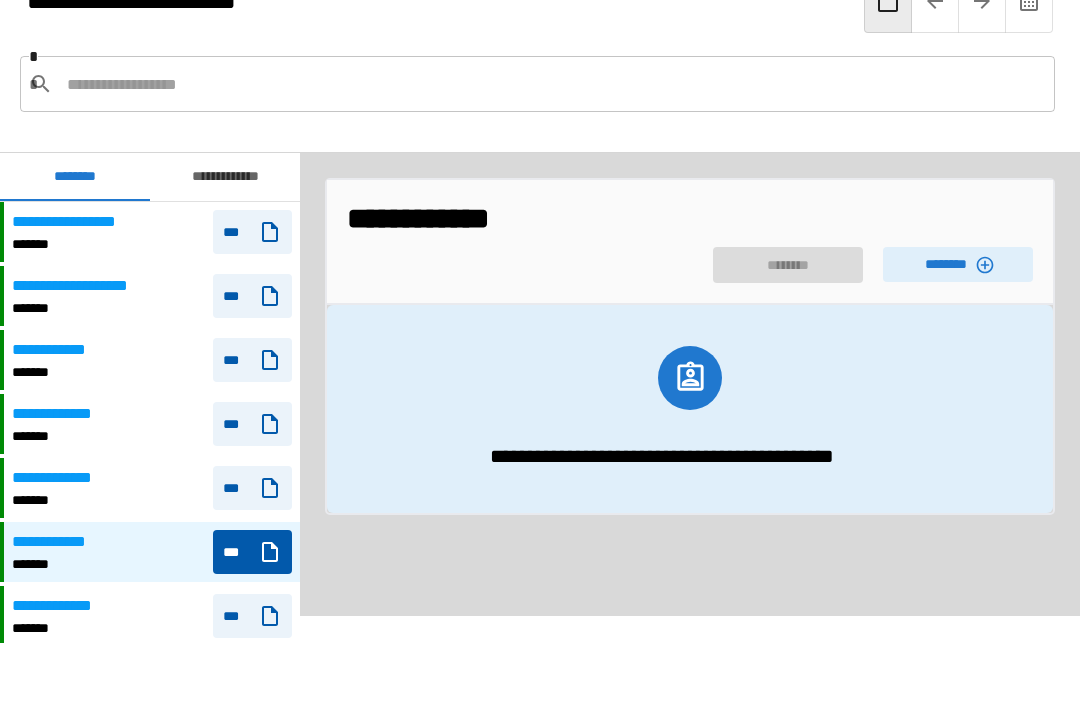 click on "********" at bounding box center [958, 264] 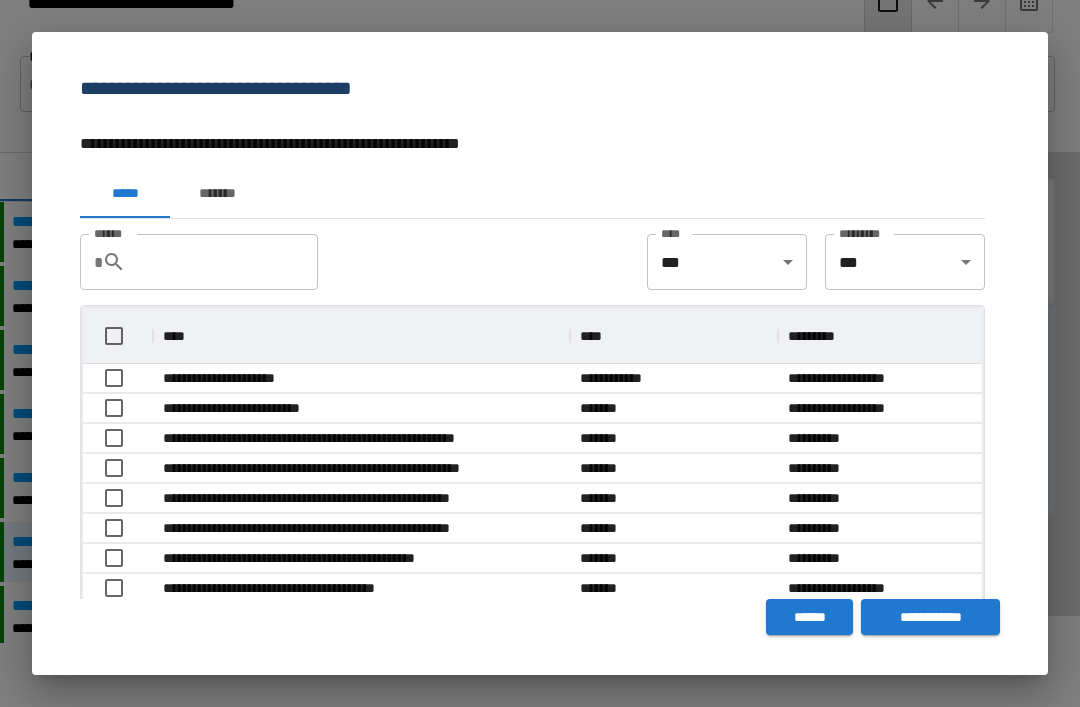 scroll, scrollTop: 356, scrollLeft: 899, axis: both 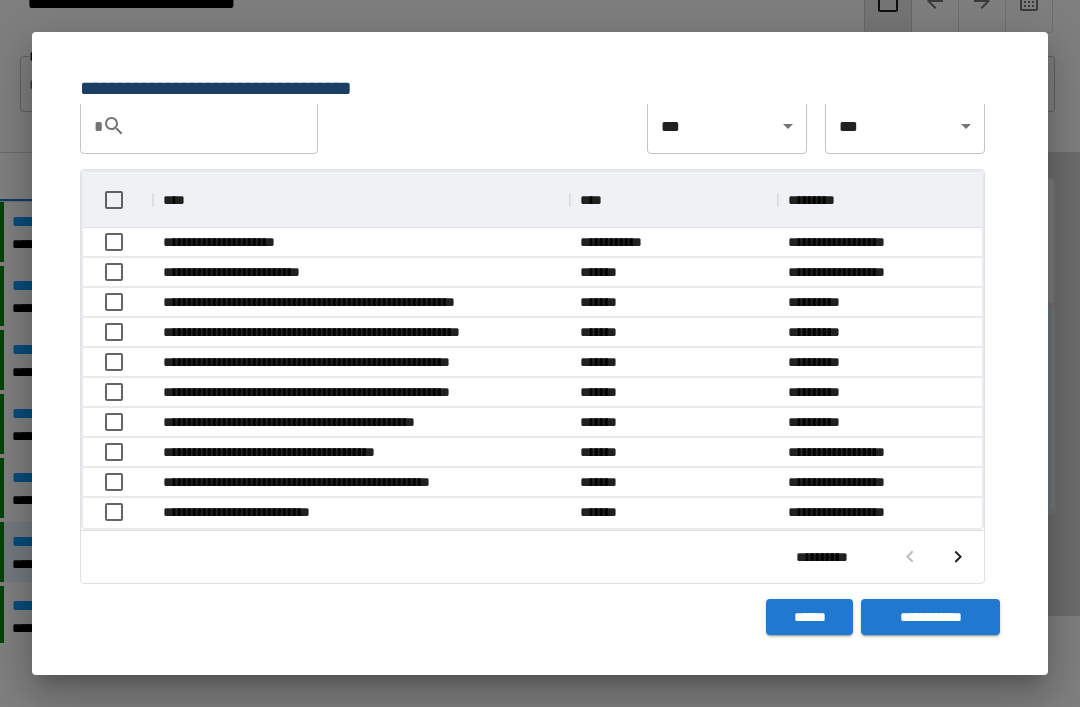 click 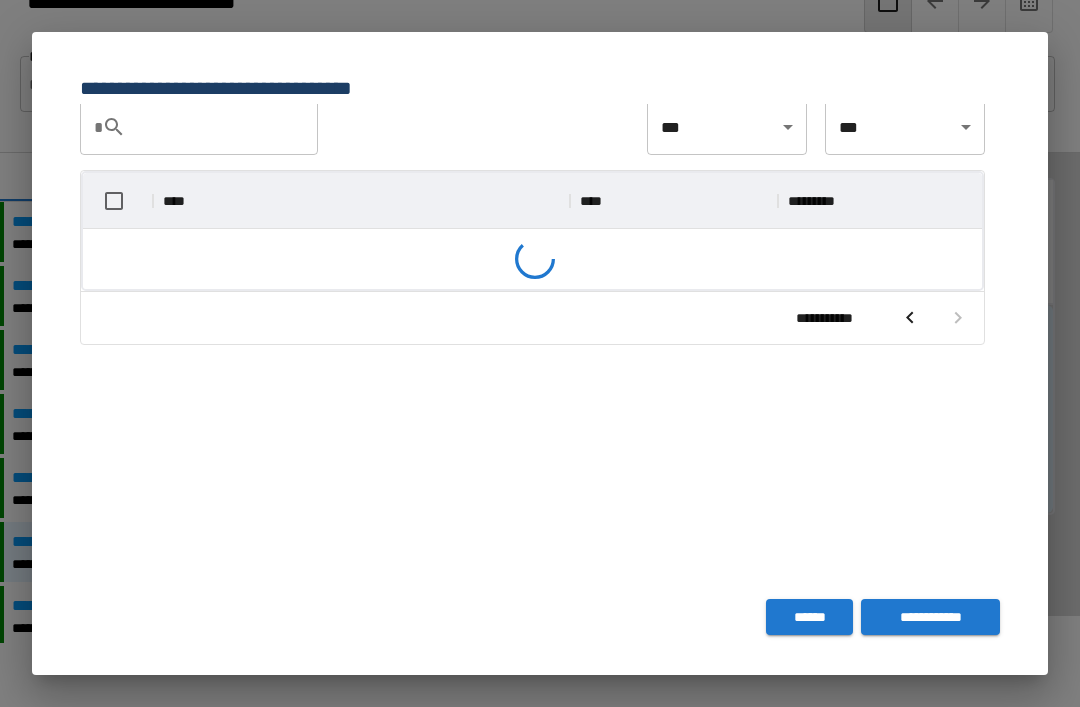 scroll, scrollTop: 135, scrollLeft: 0, axis: vertical 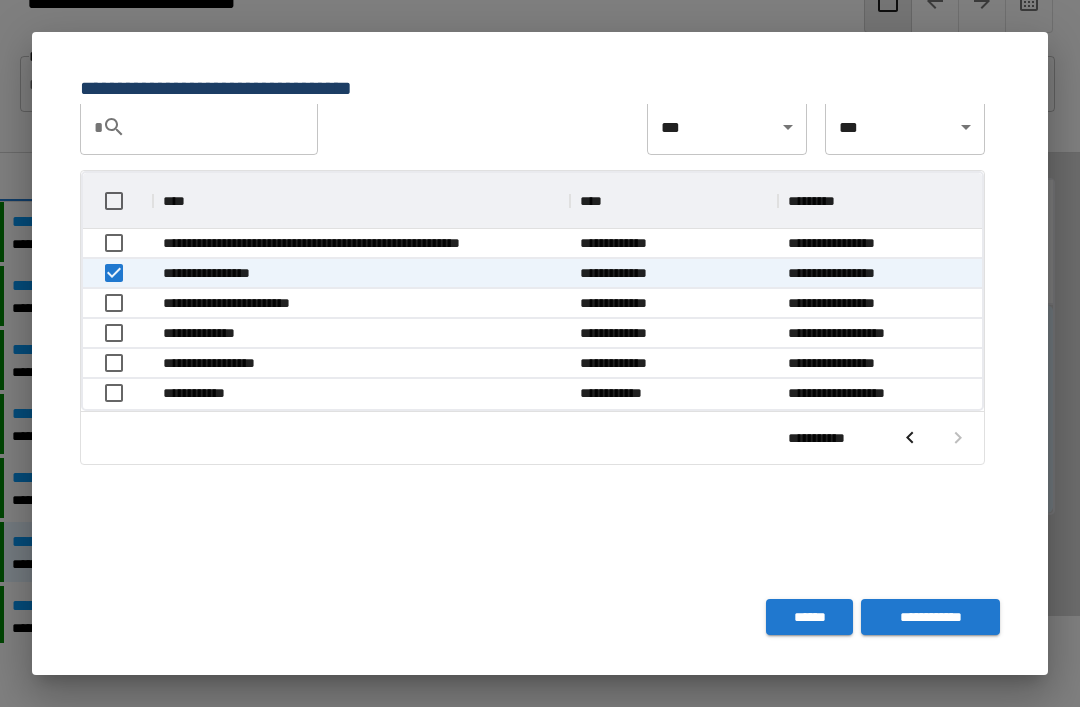 click on "**********" at bounding box center [930, 617] 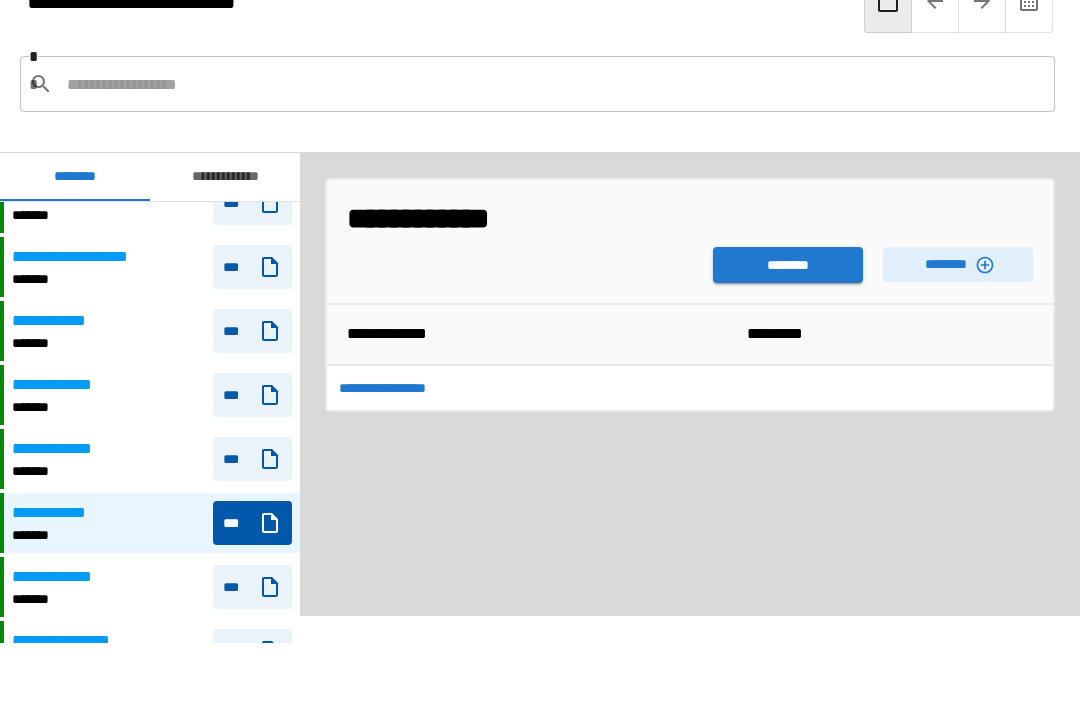 scroll, scrollTop: 2120, scrollLeft: 0, axis: vertical 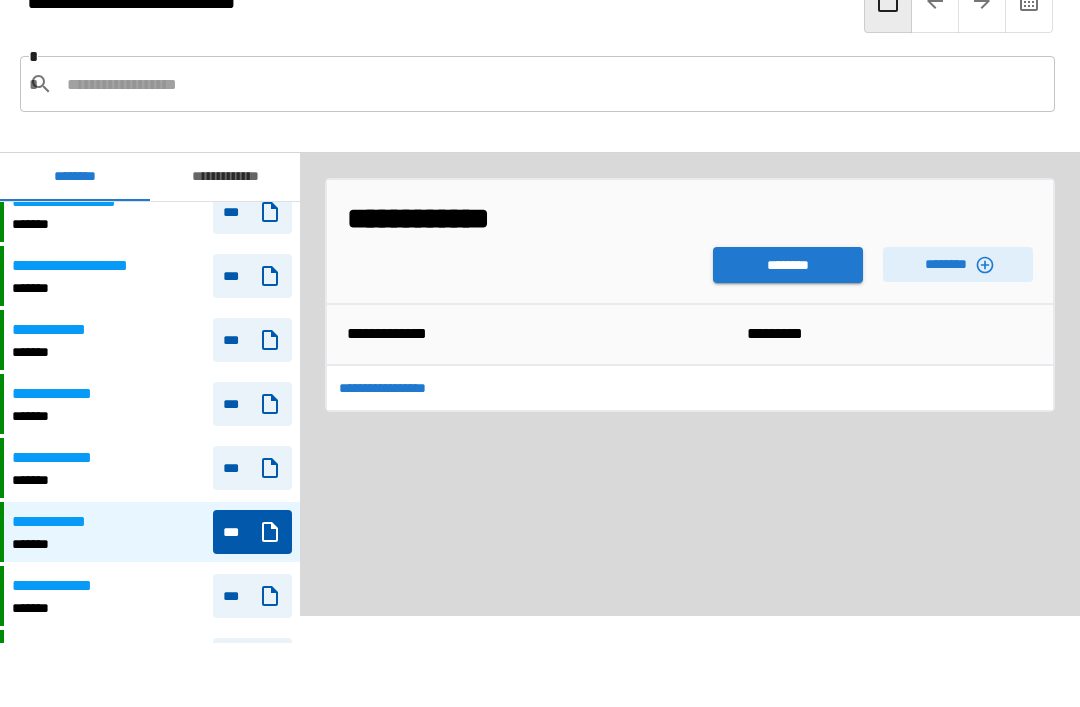 click on "**********" at bounding box center [54, 330] 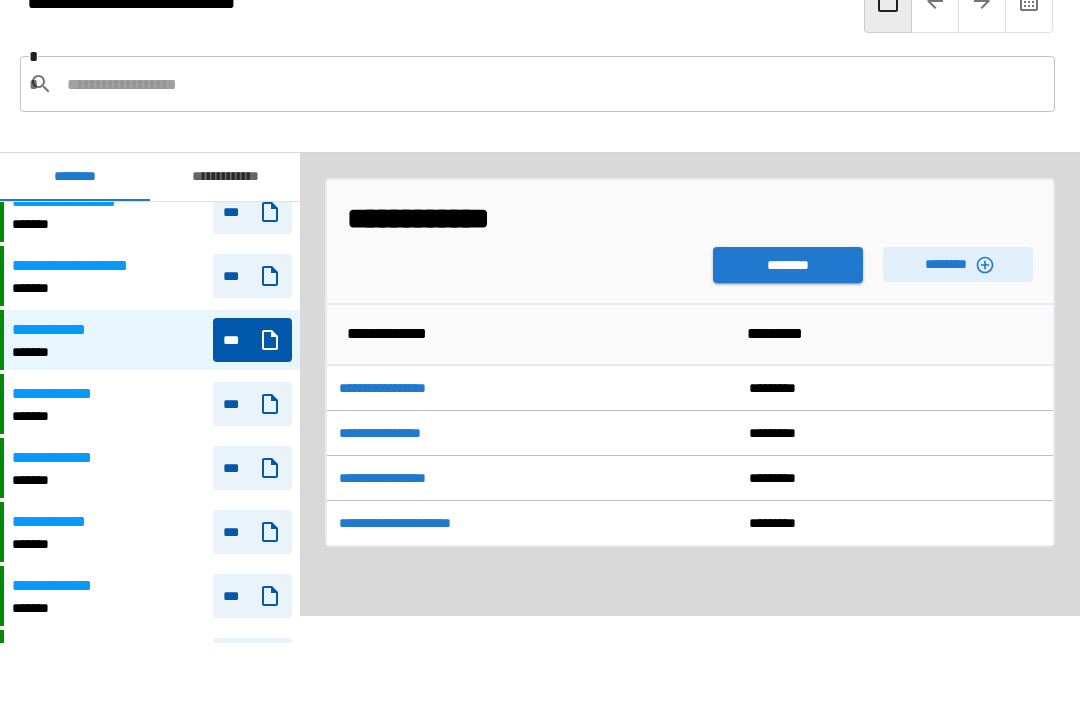 click on "********" at bounding box center [958, 264] 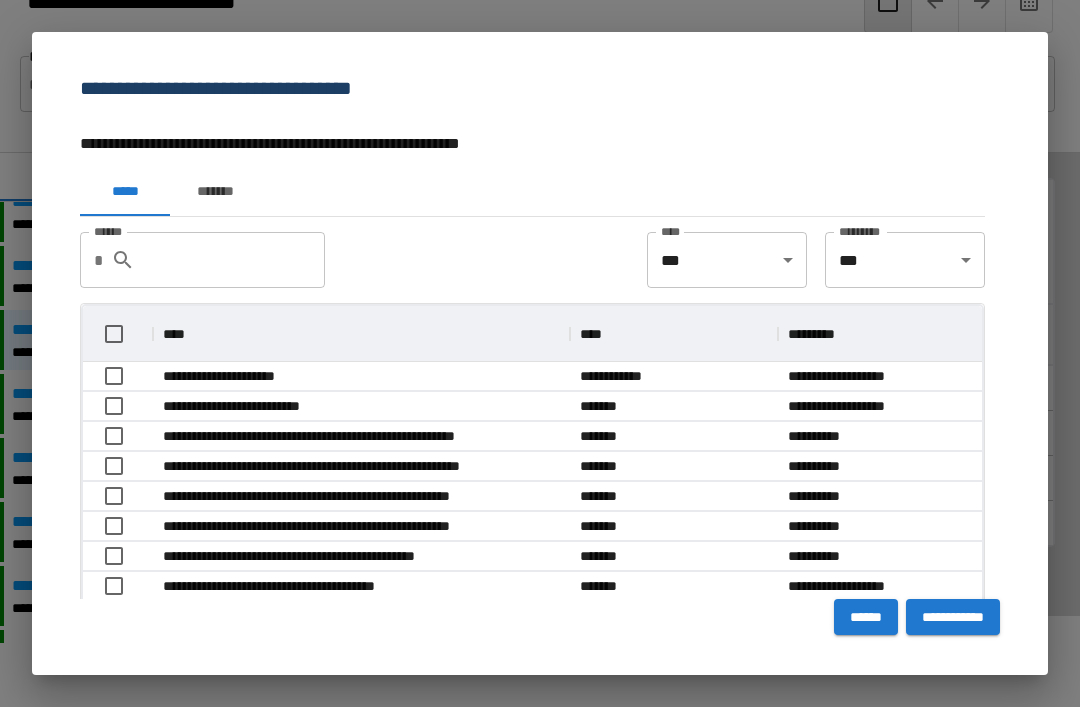 scroll, scrollTop: 1, scrollLeft: 1, axis: both 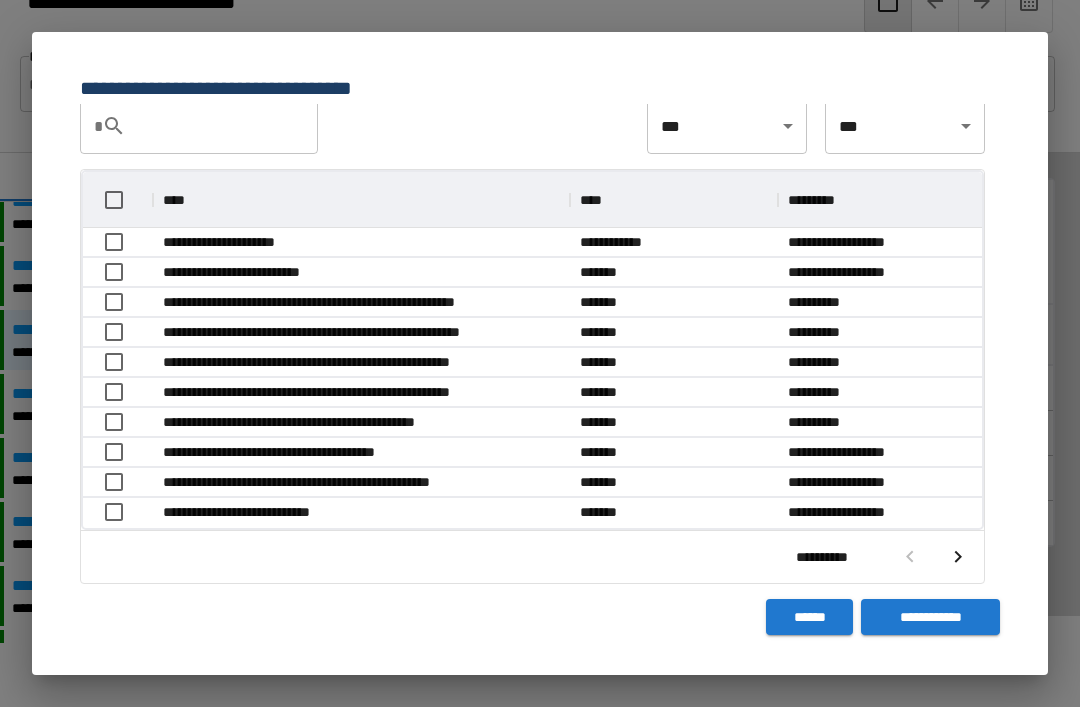 click 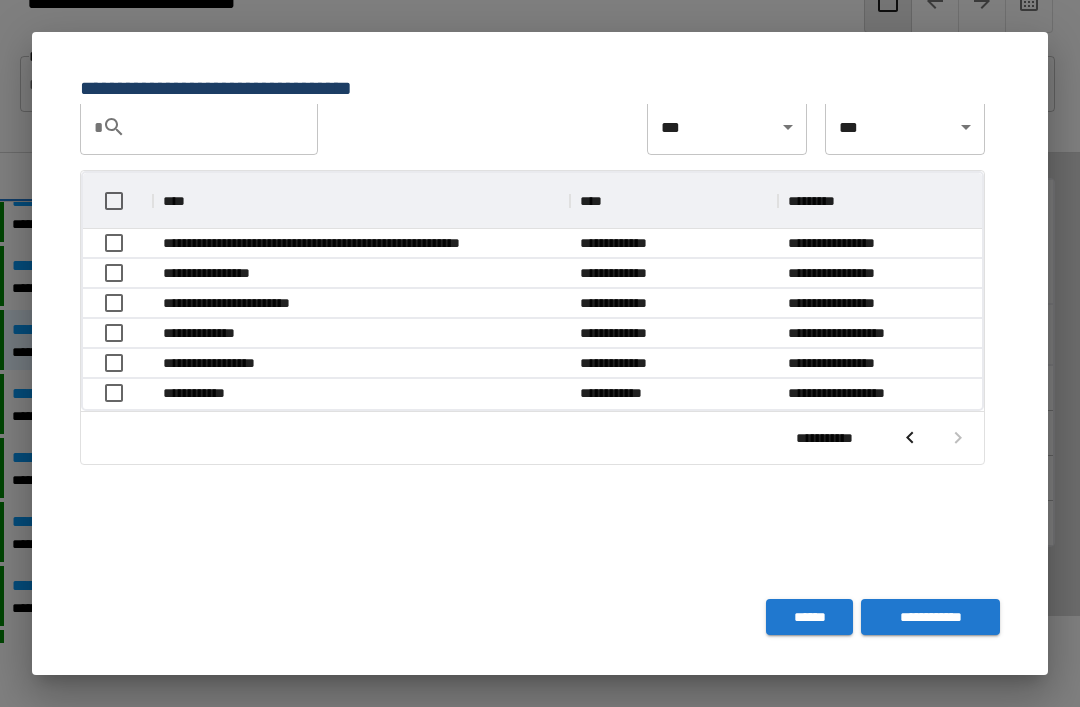 scroll, scrollTop: 116, scrollLeft: 899, axis: both 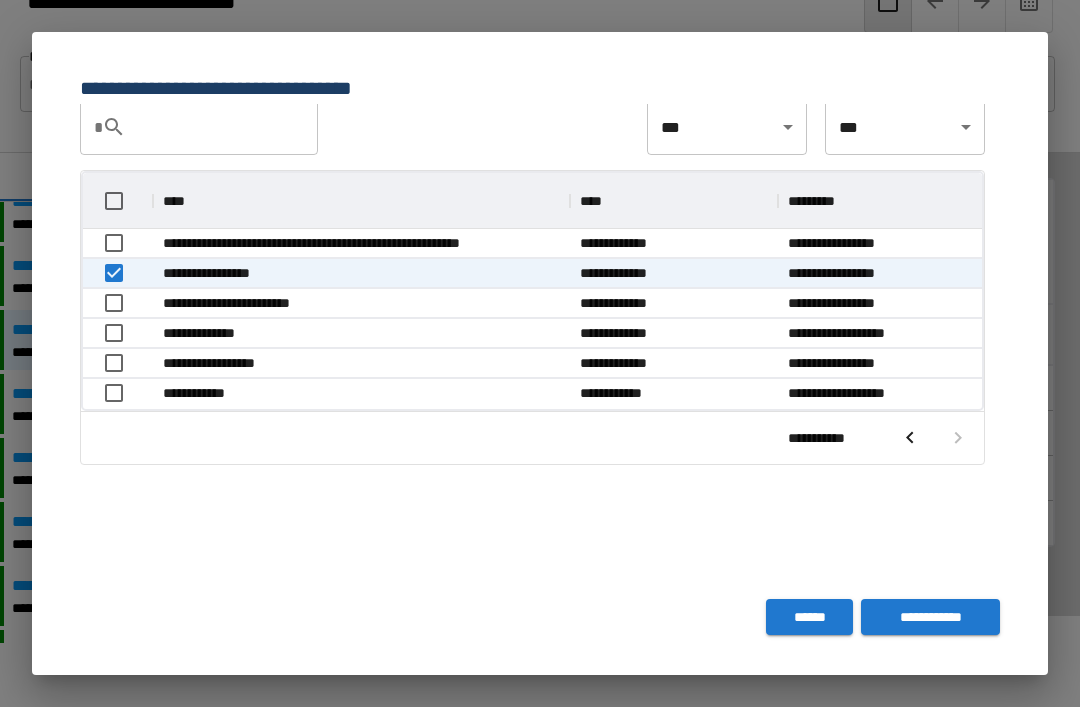 click on "**********" at bounding box center [930, 617] 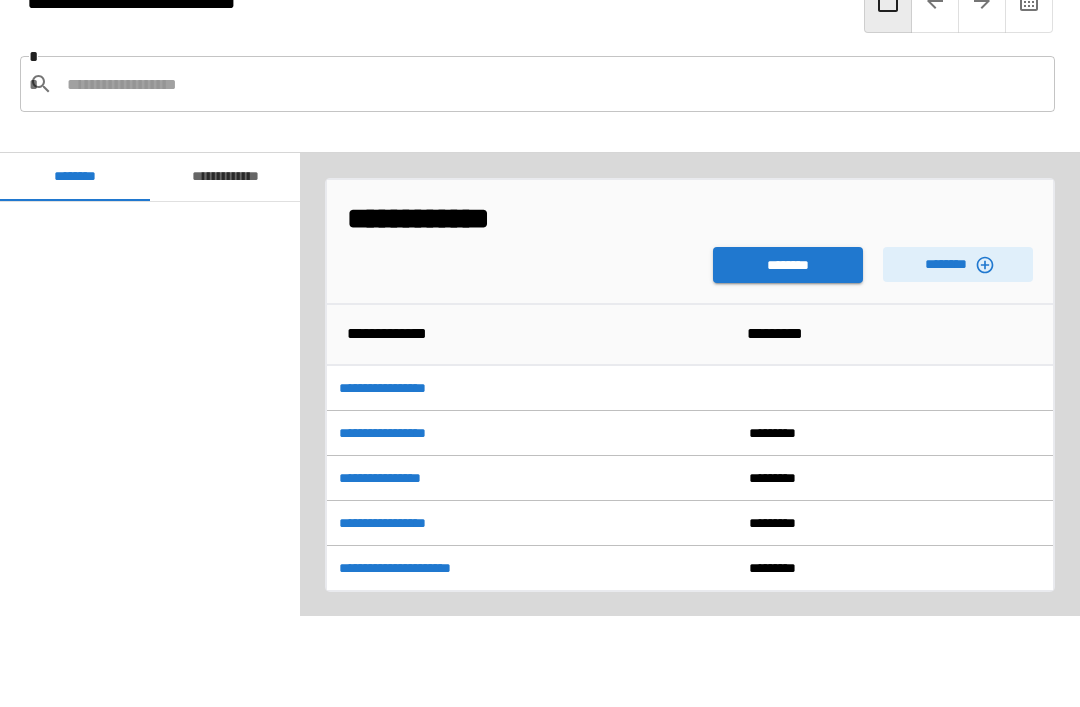 scroll, scrollTop: 2100, scrollLeft: 0, axis: vertical 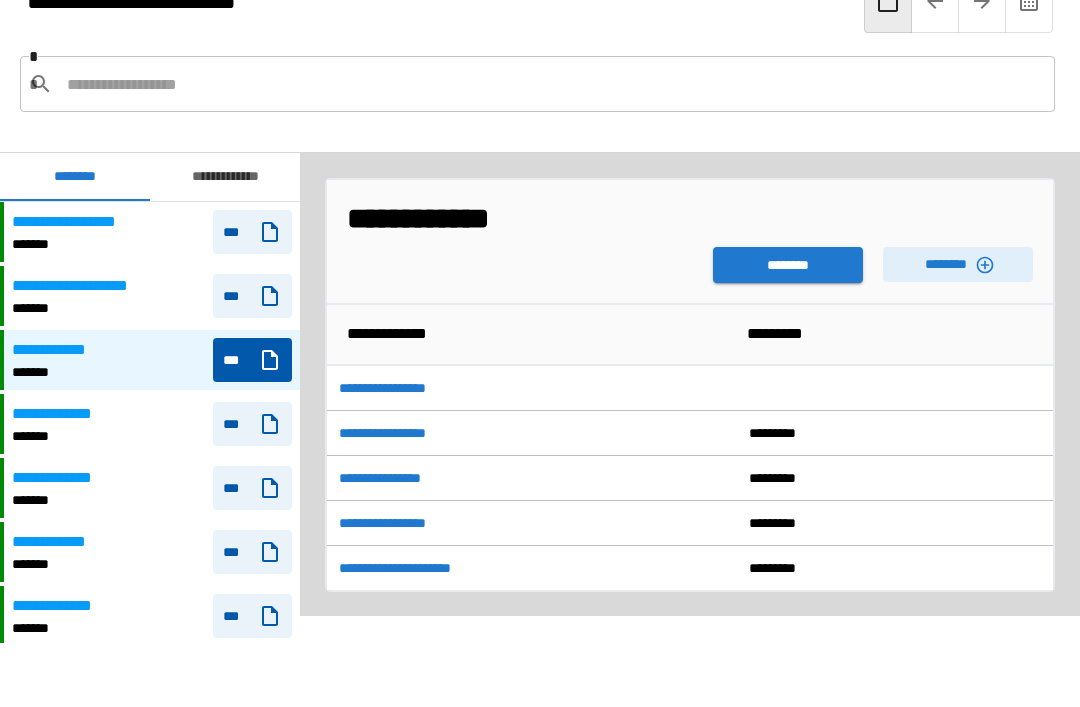 click on "********" at bounding box center [788, 265] 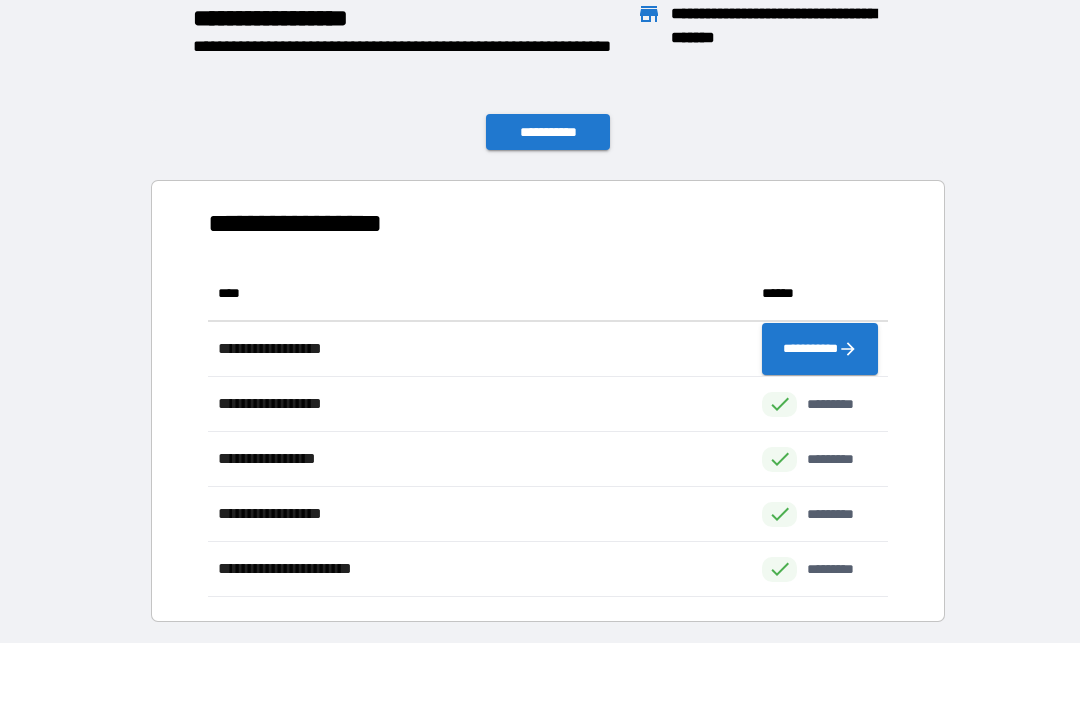 scroll, scrollTop: 331, scrollLeft: 680, axis: both 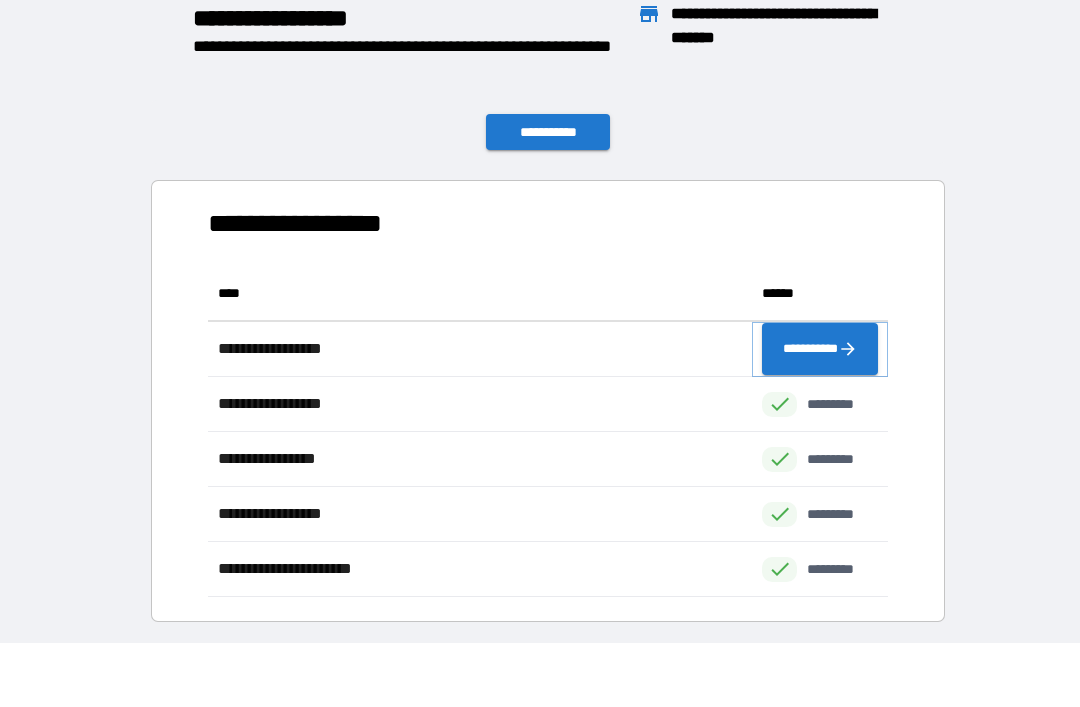 click on "**********" at bounding box center (820, 349) 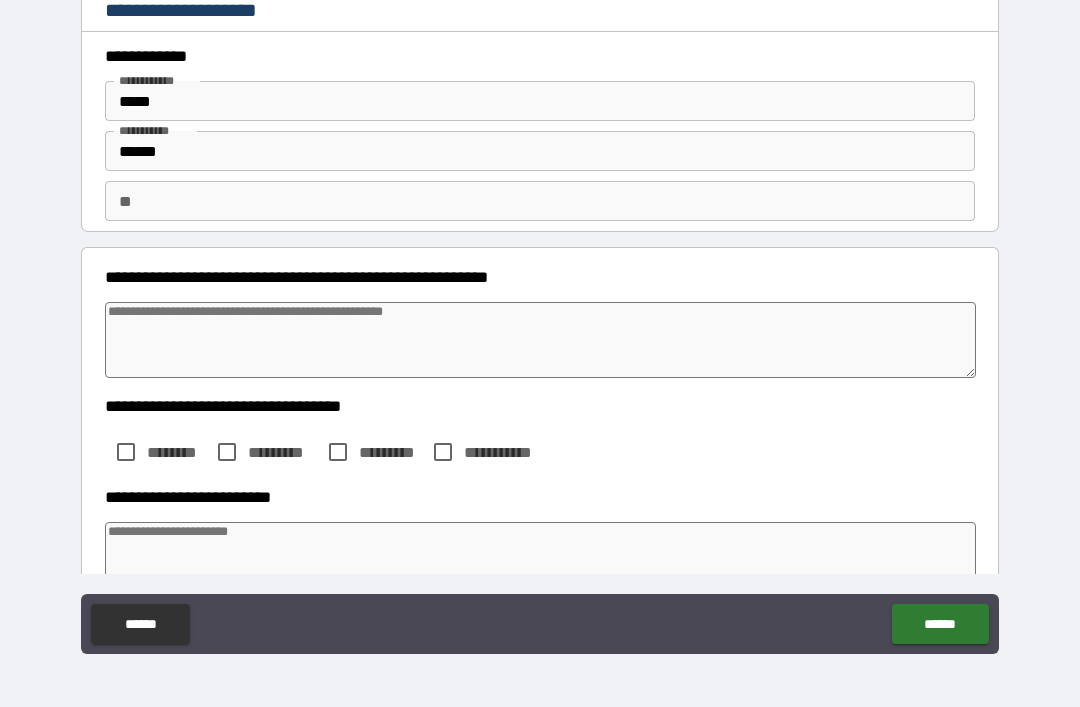 type on "*" 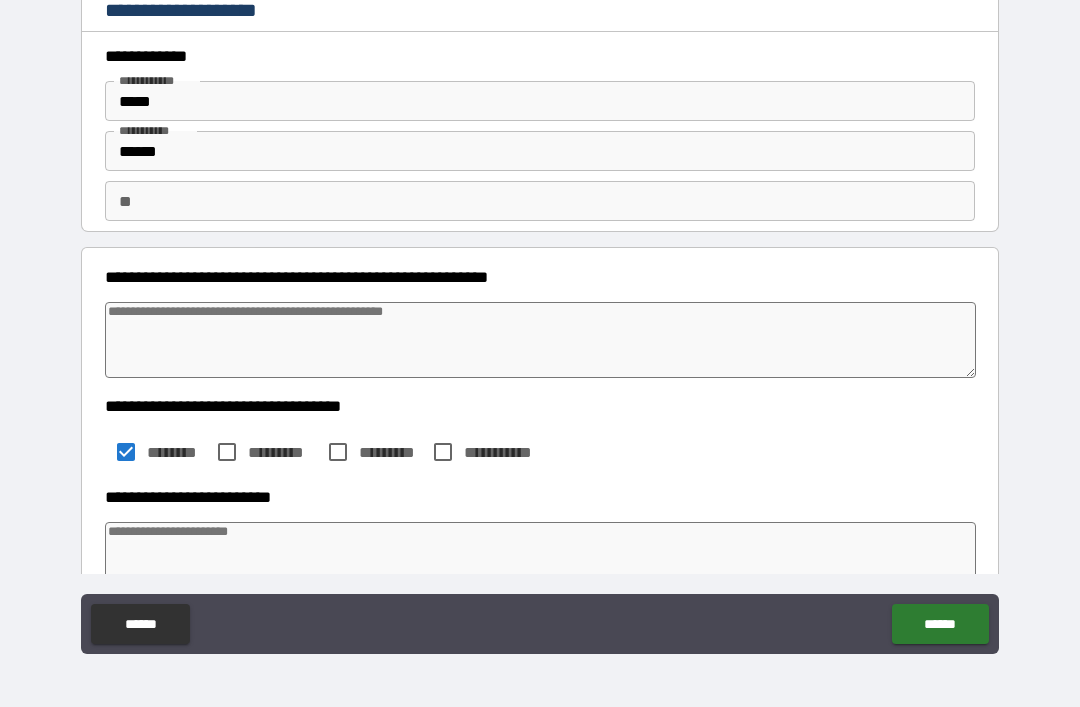 type on "*" 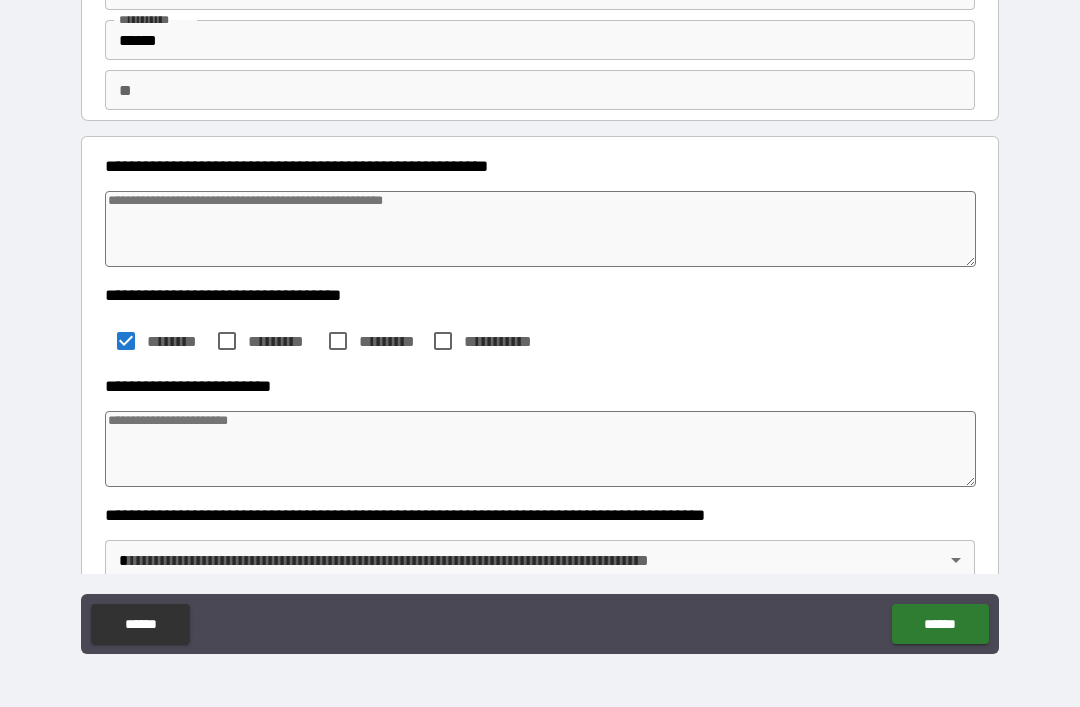 scroll, scrollTop: 160, scrollLeft: 0, axis: vertical 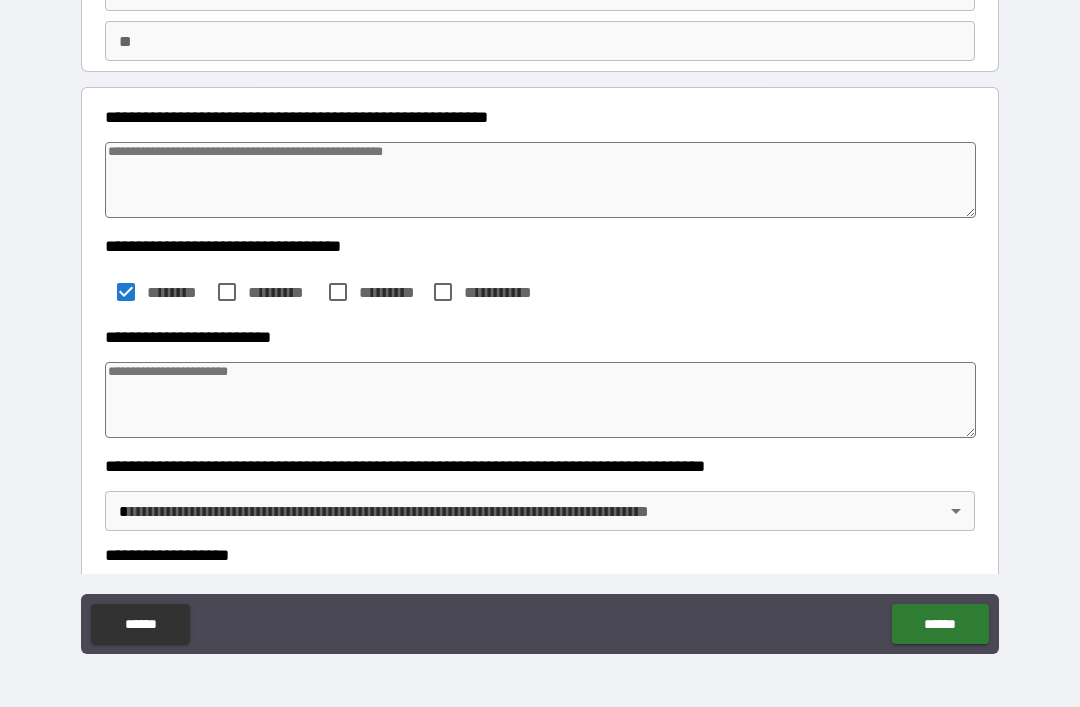 click at bounding box center [540, 400] 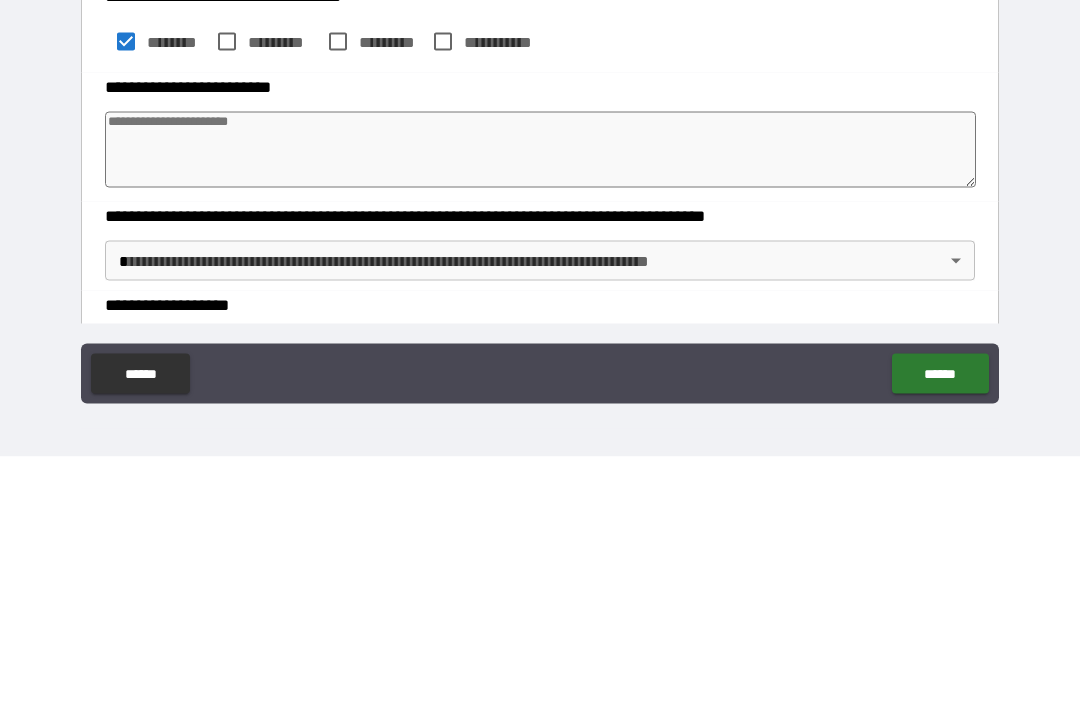 type on "*" 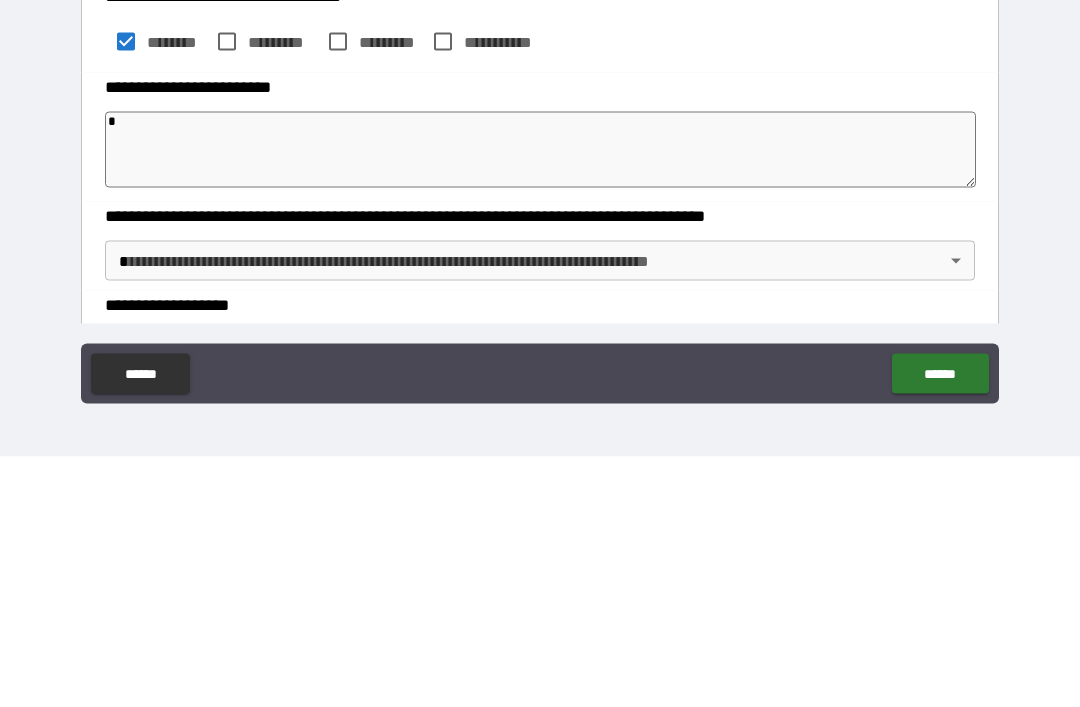 type on "*" 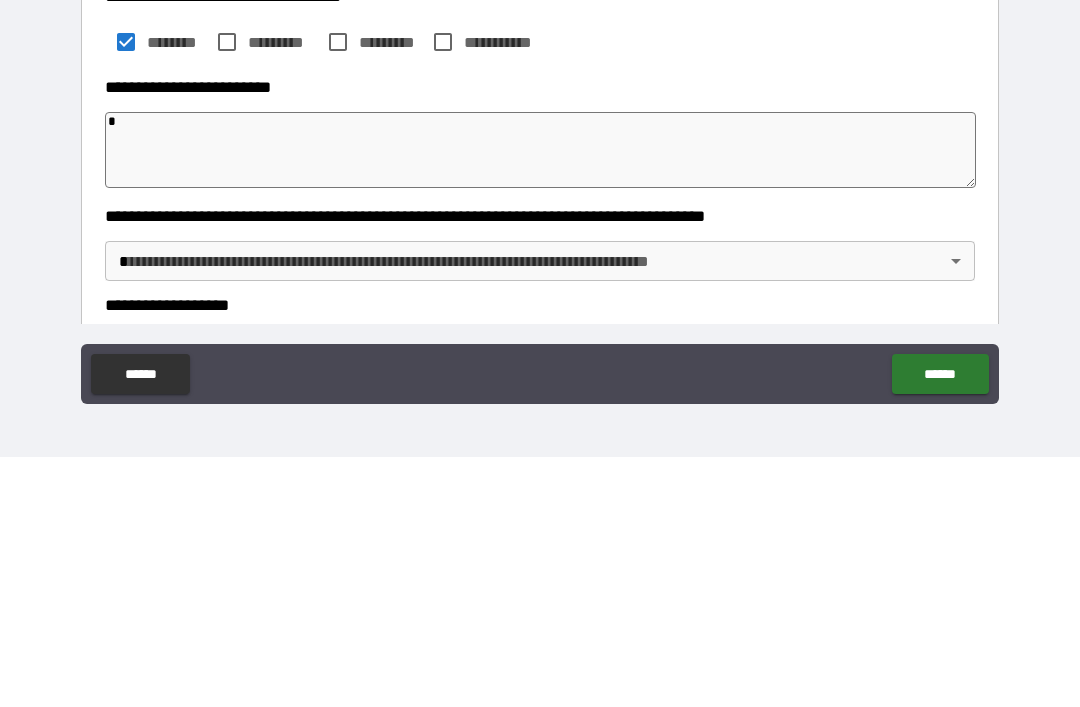 type on "*" 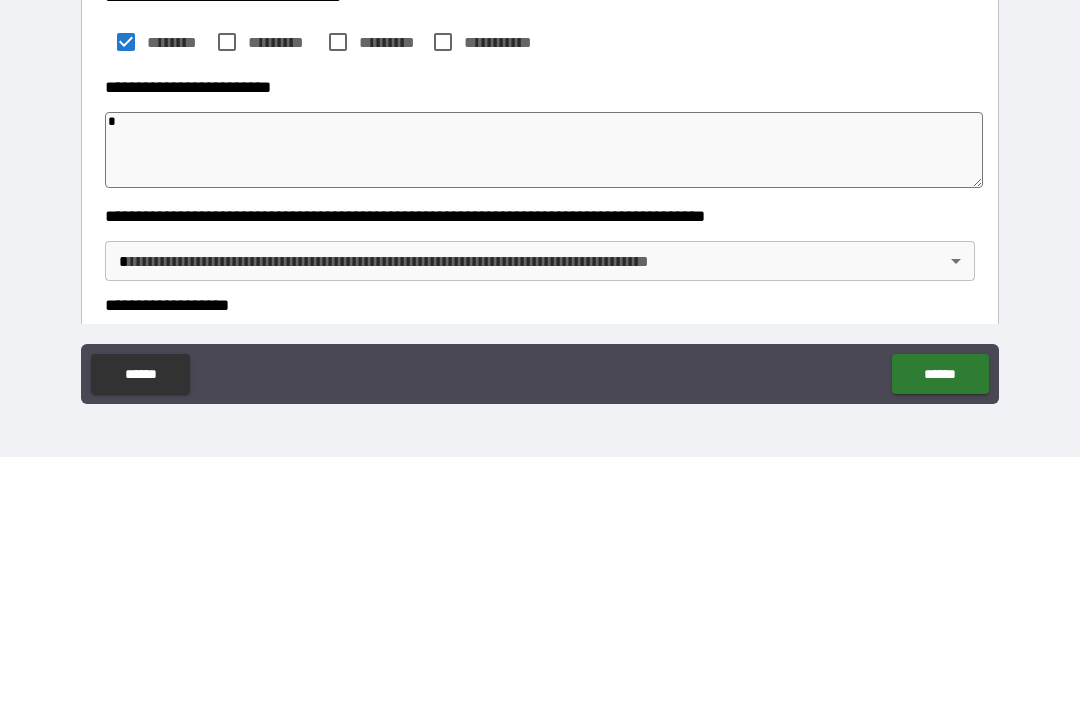 type on "**" 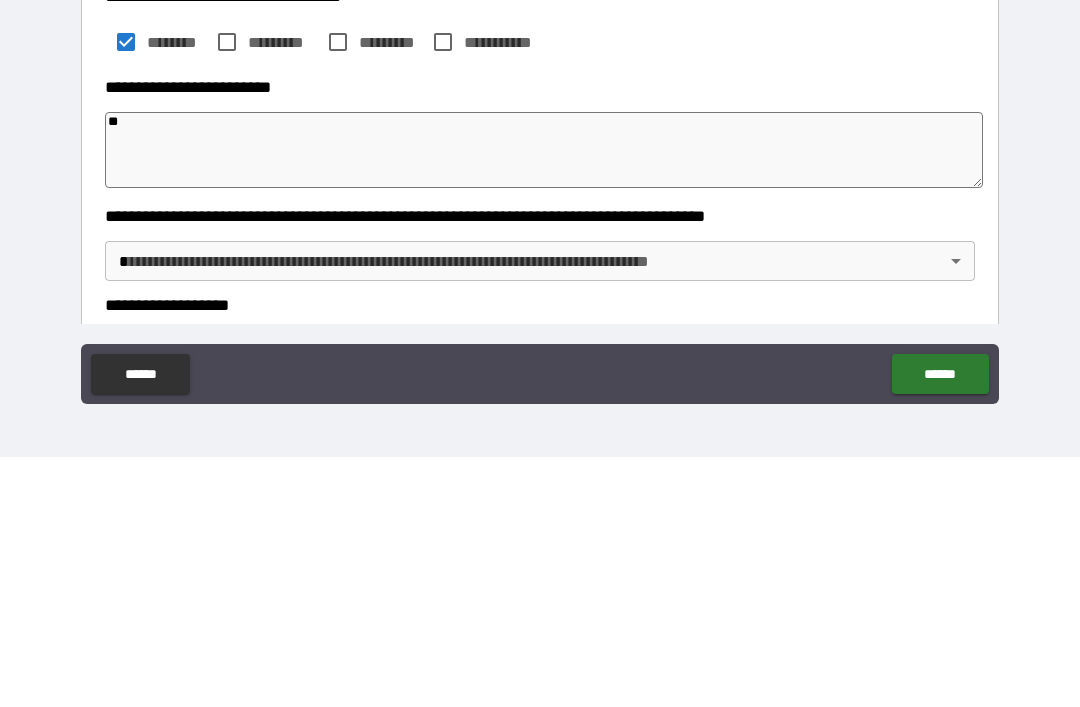 type on "*" 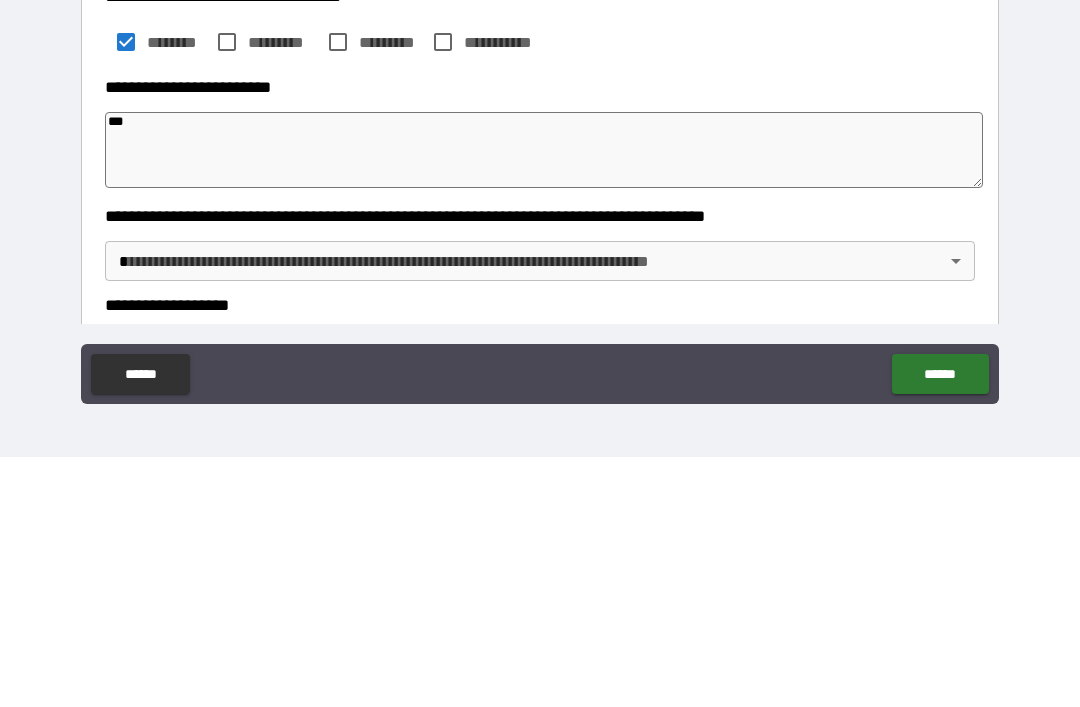 type on "*" 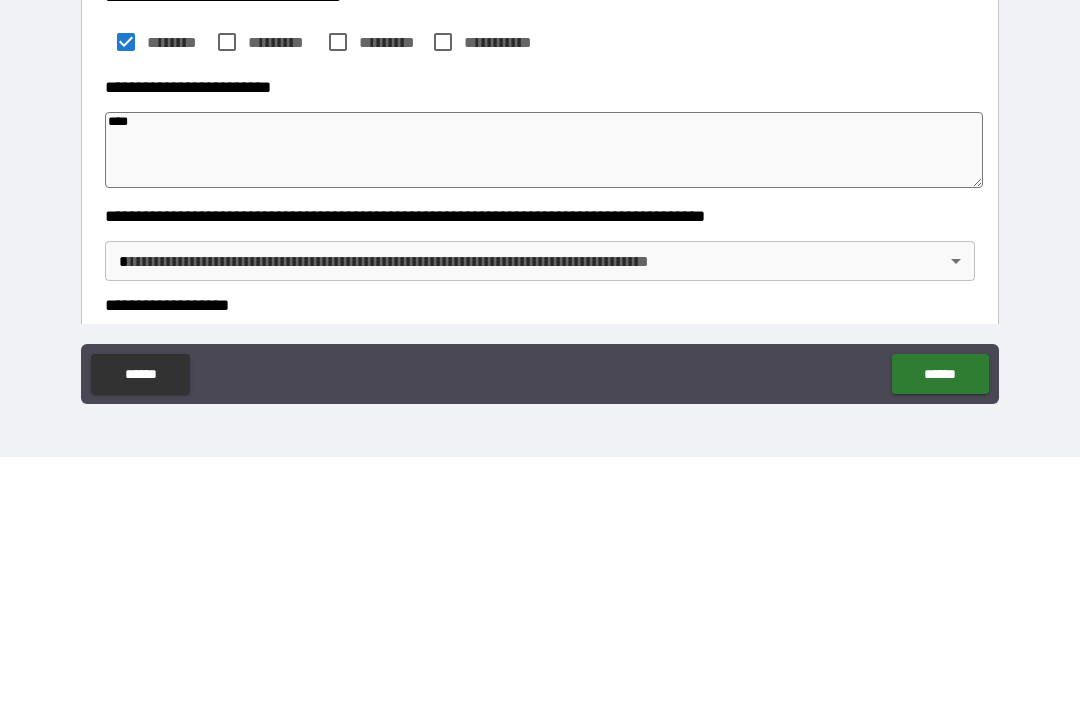 type on "*" 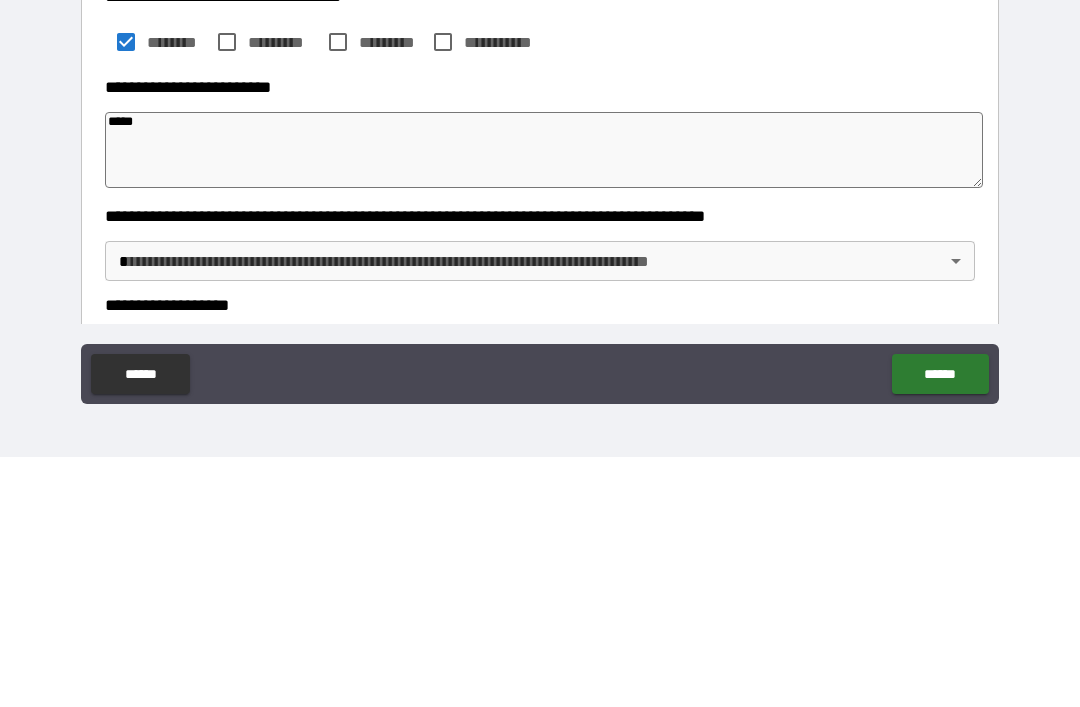 type on "*" 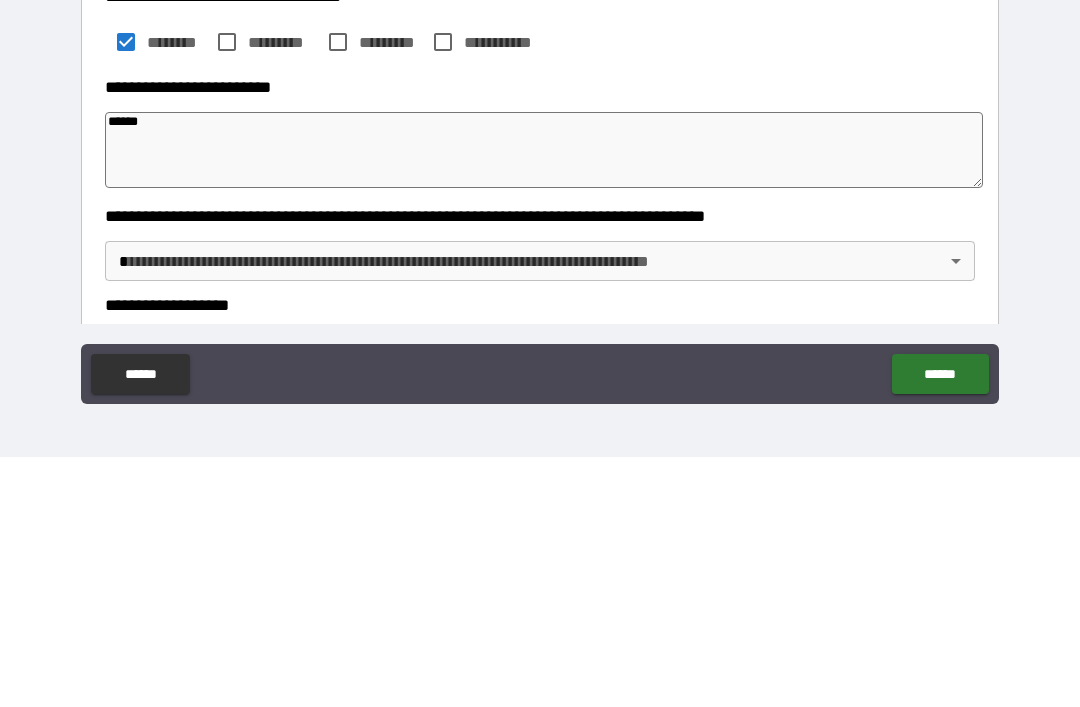 type on "*******" 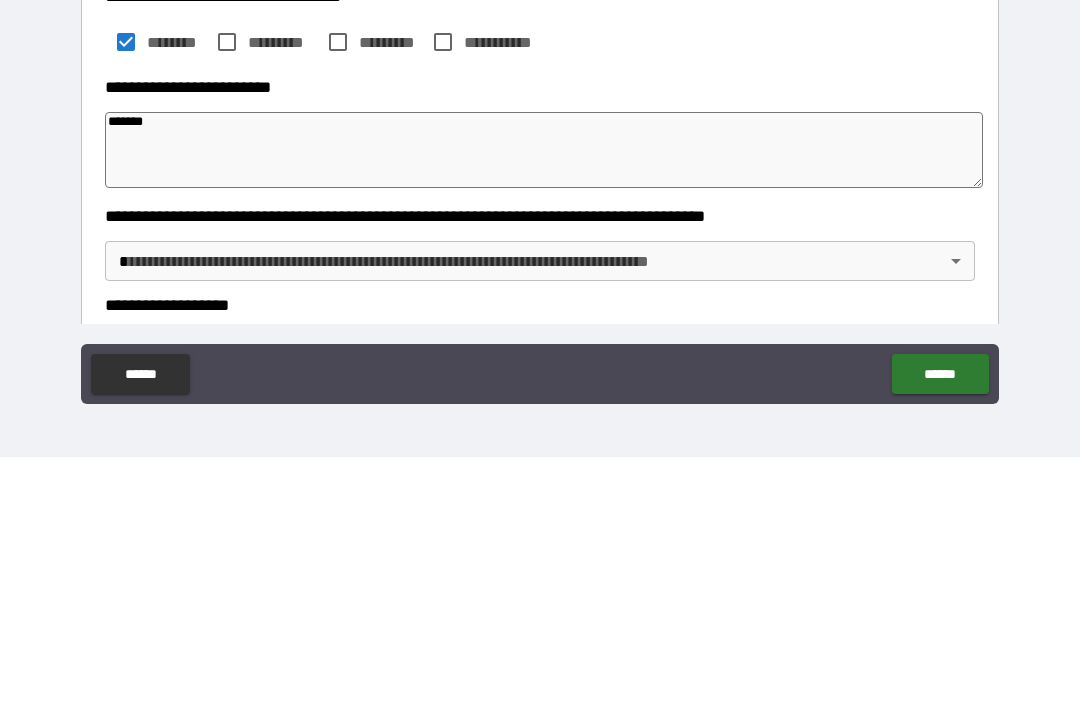 type on "*" 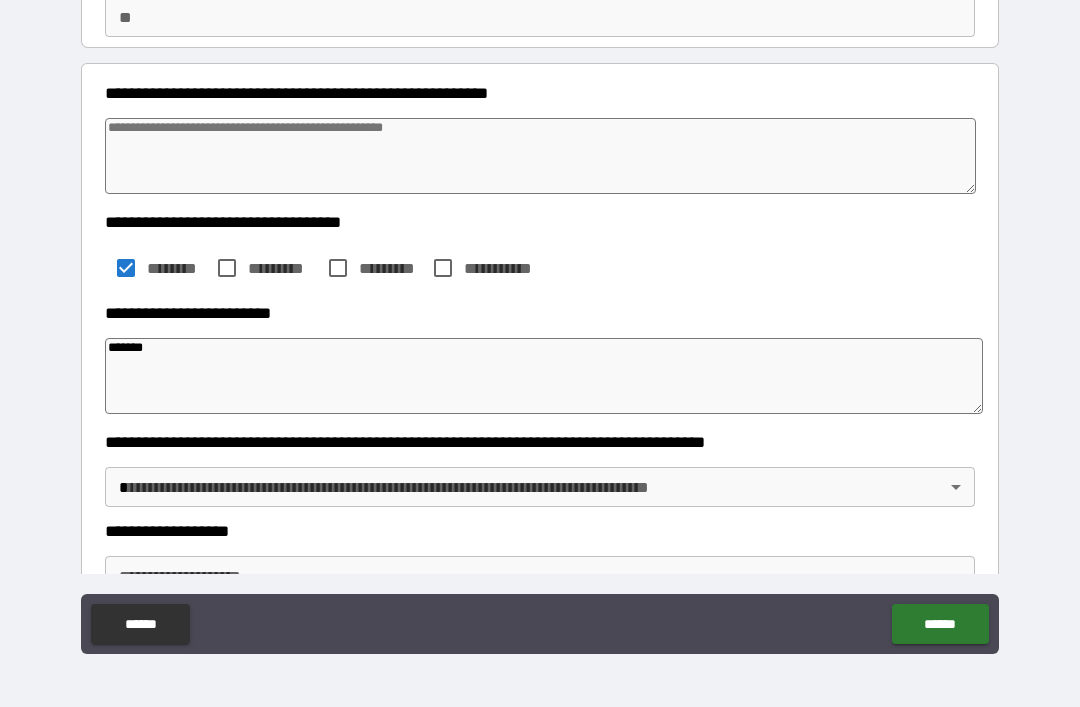 type on "*******" 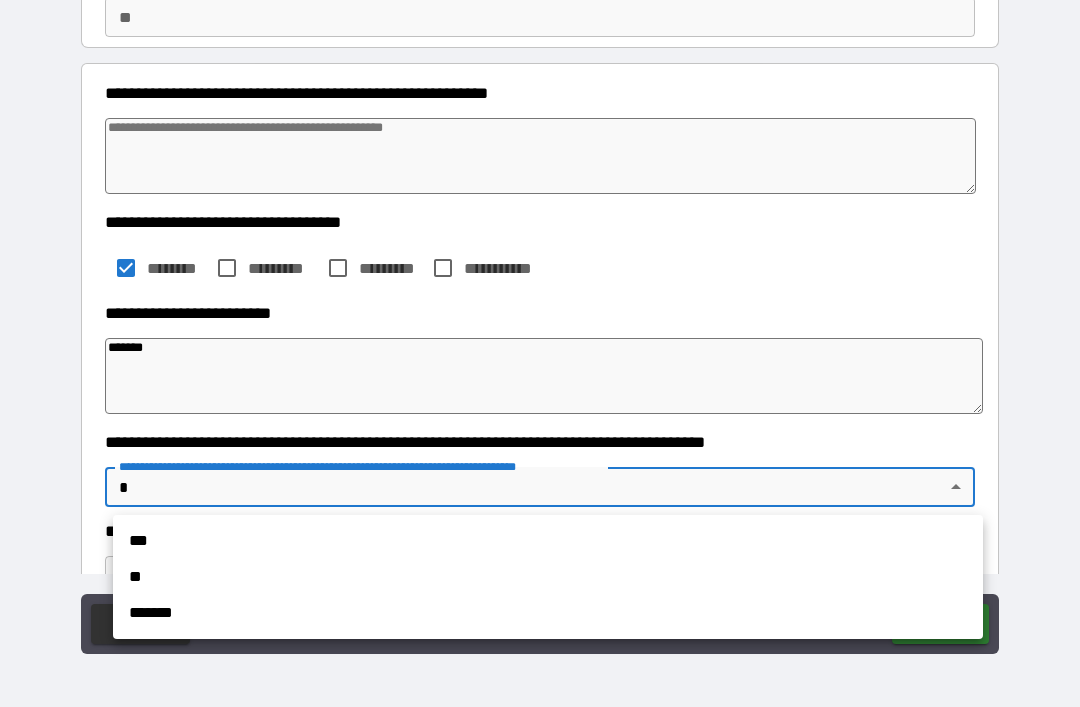 click on "**" at bounding box center (548, 577) 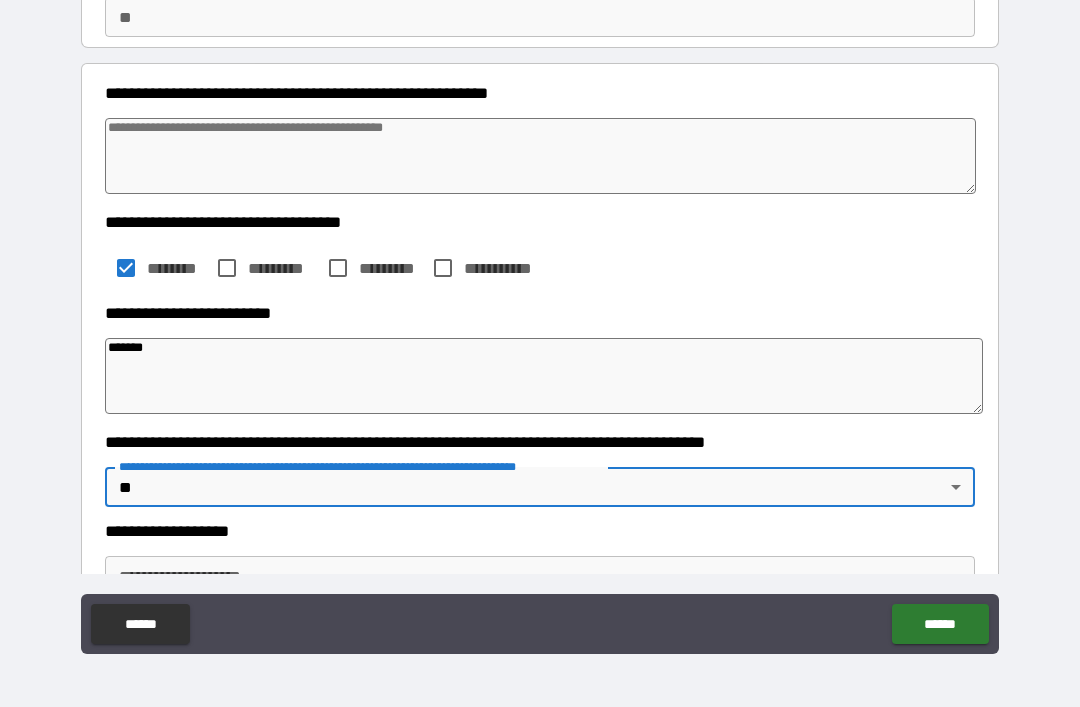 type on "*" 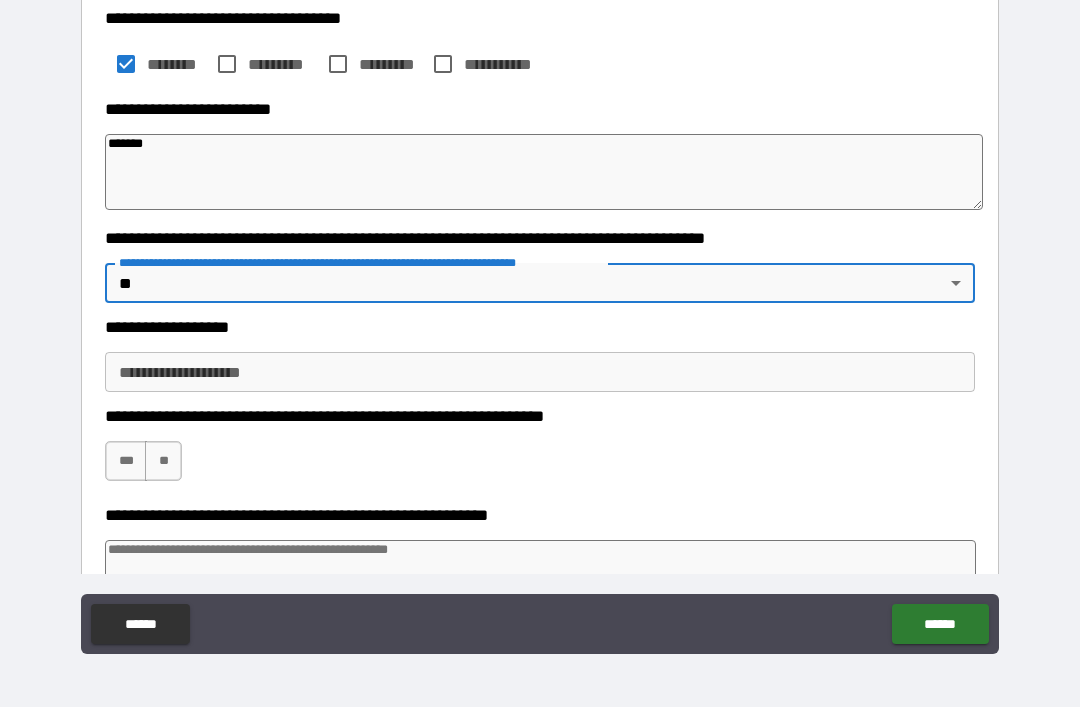 scroll, scrollTop: 410, scrollLeft: 0, axis: vertical 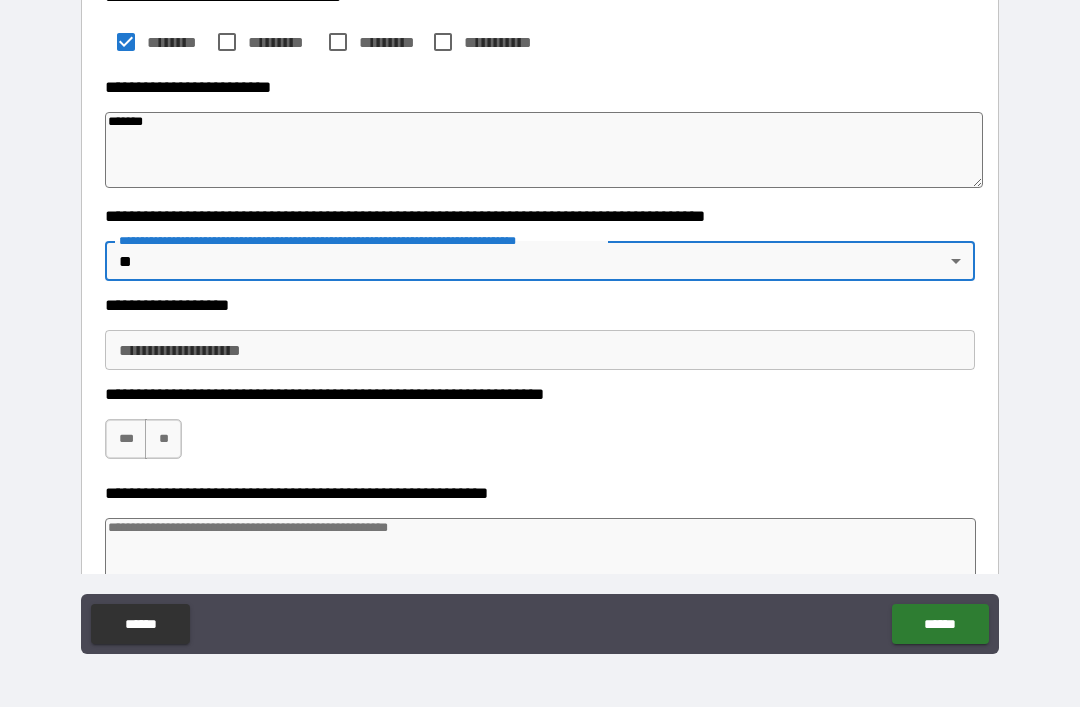click on "**********" at bounding box center (540, 350) 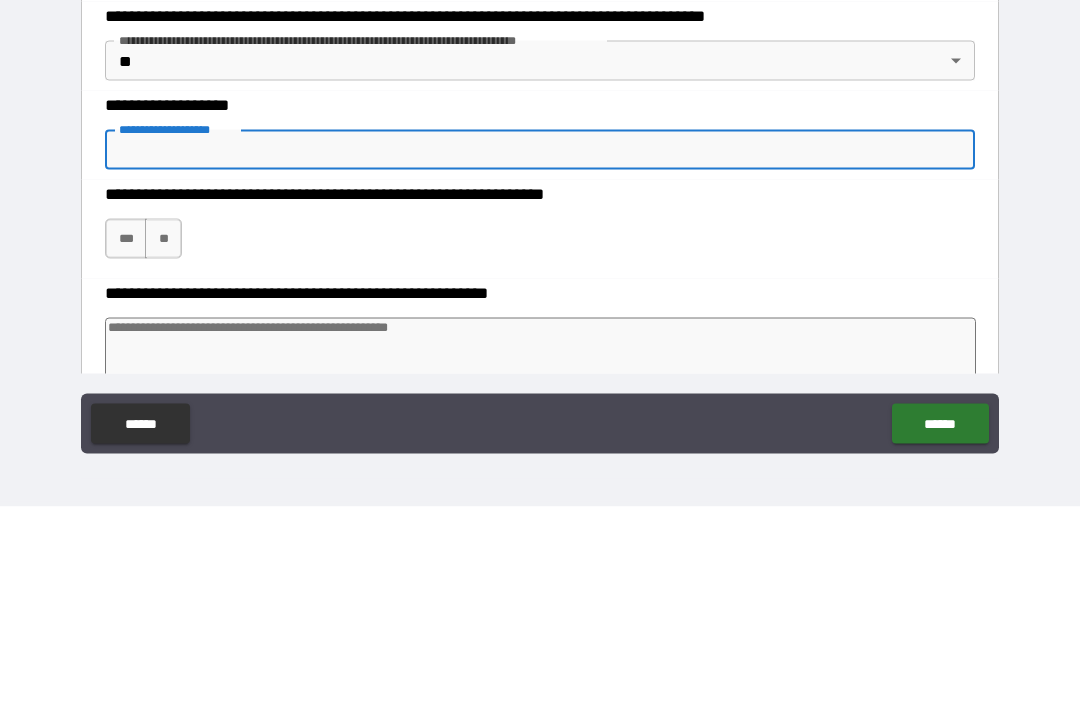 type on "*" 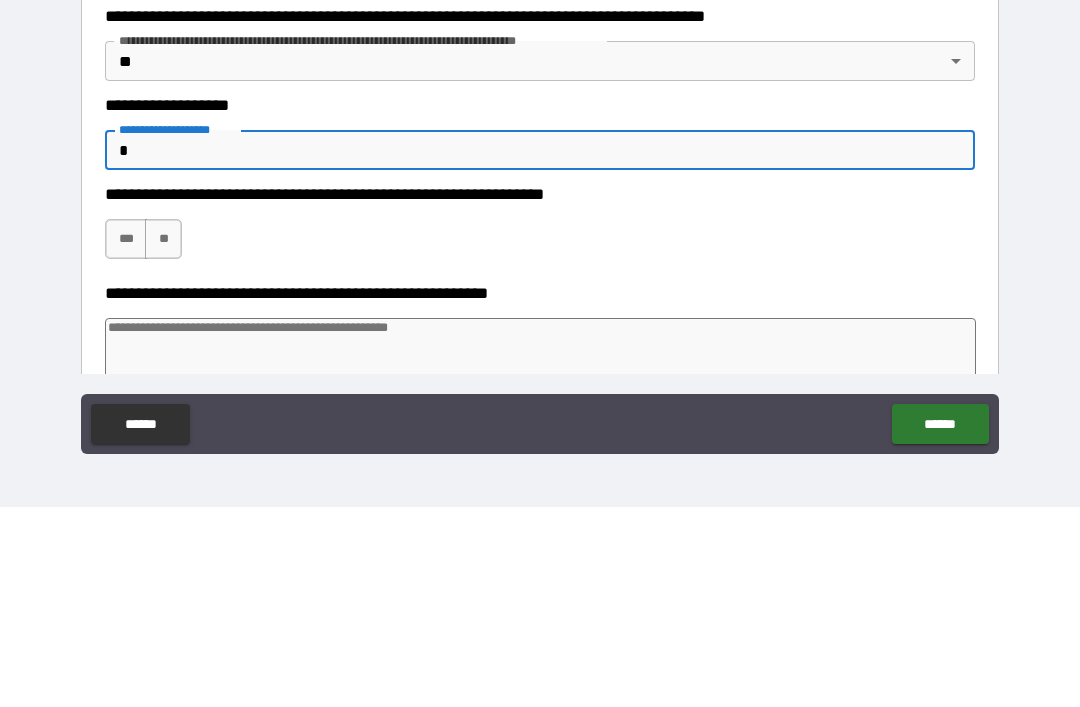 type on "*" 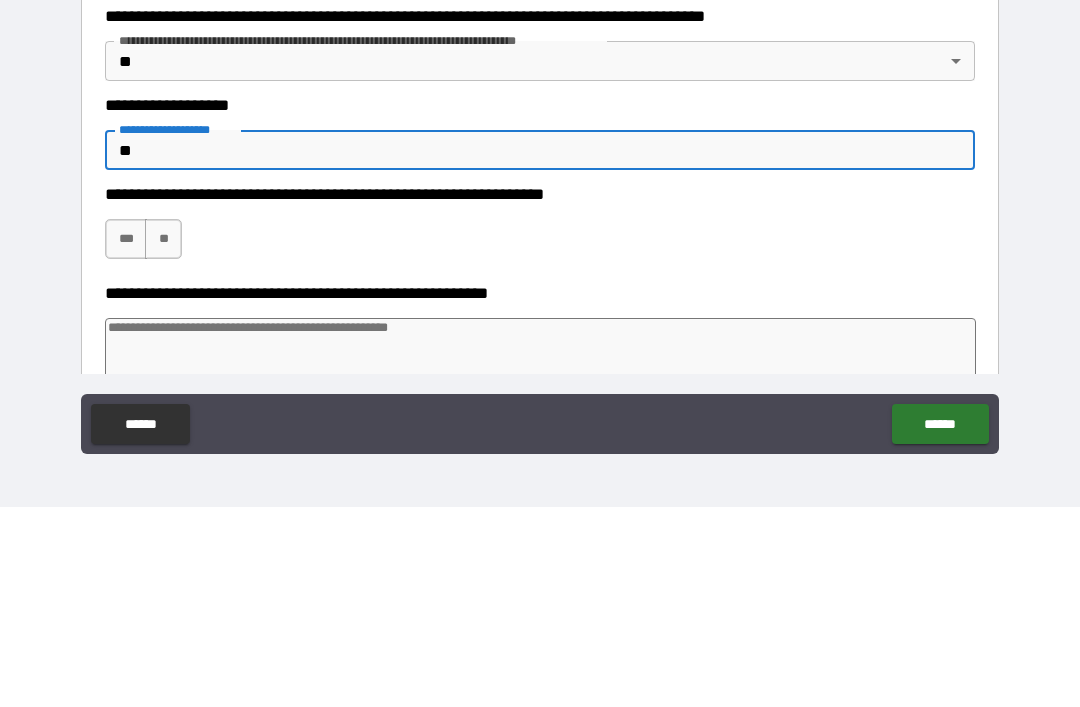 type on "*" 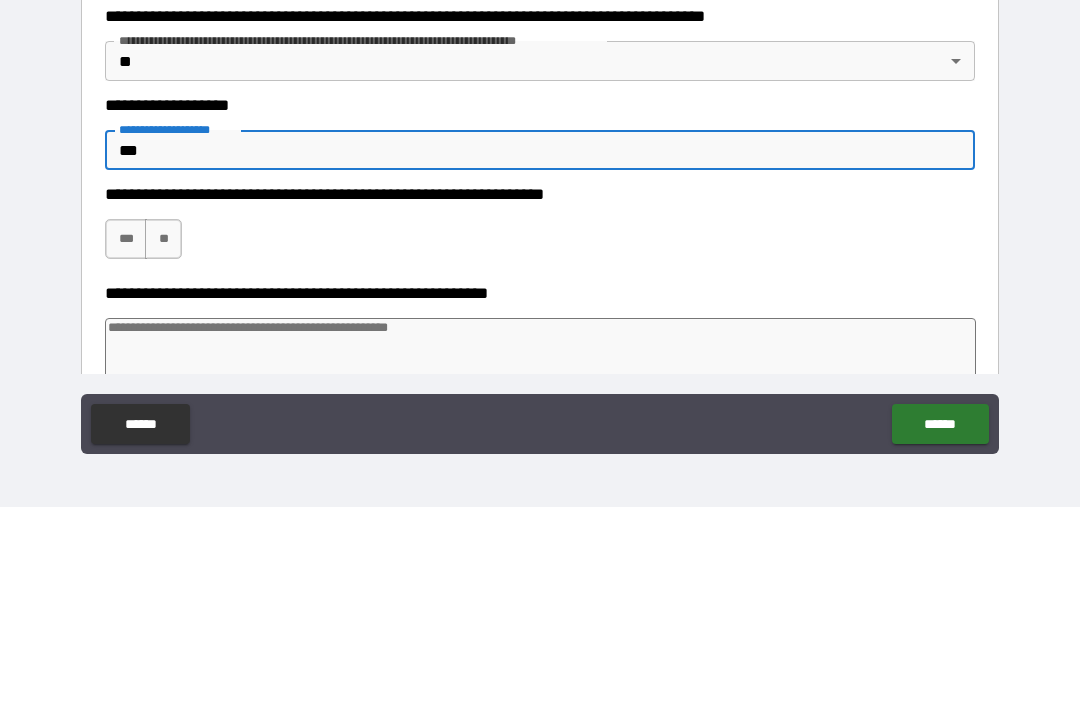 type on "*" 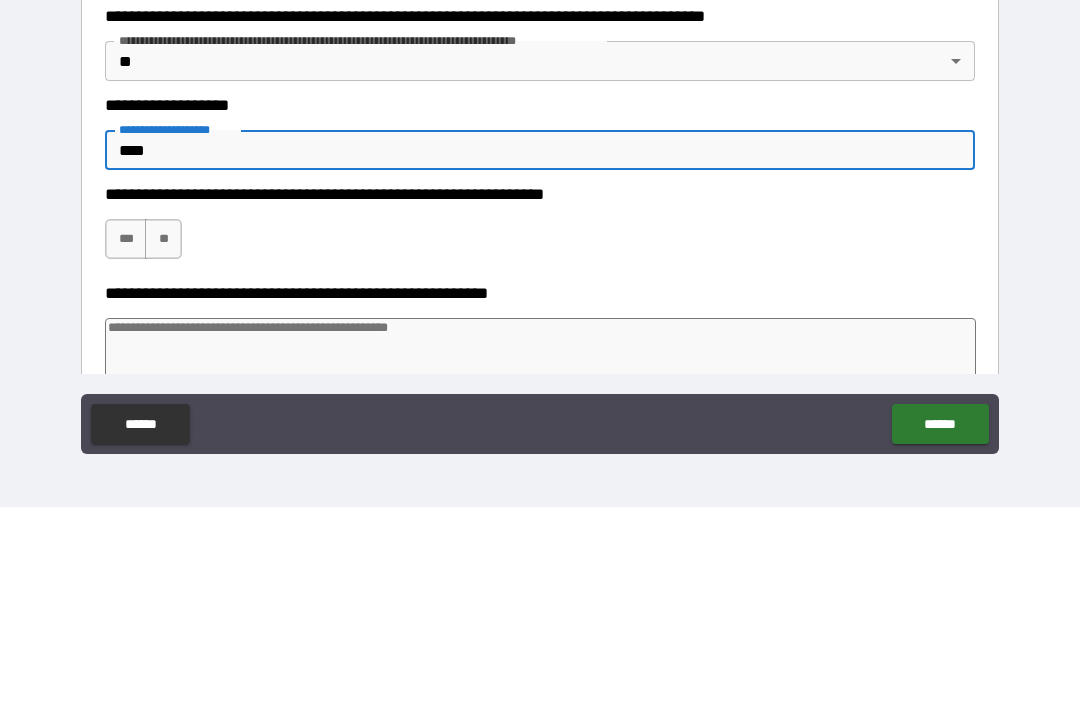 type on "*" 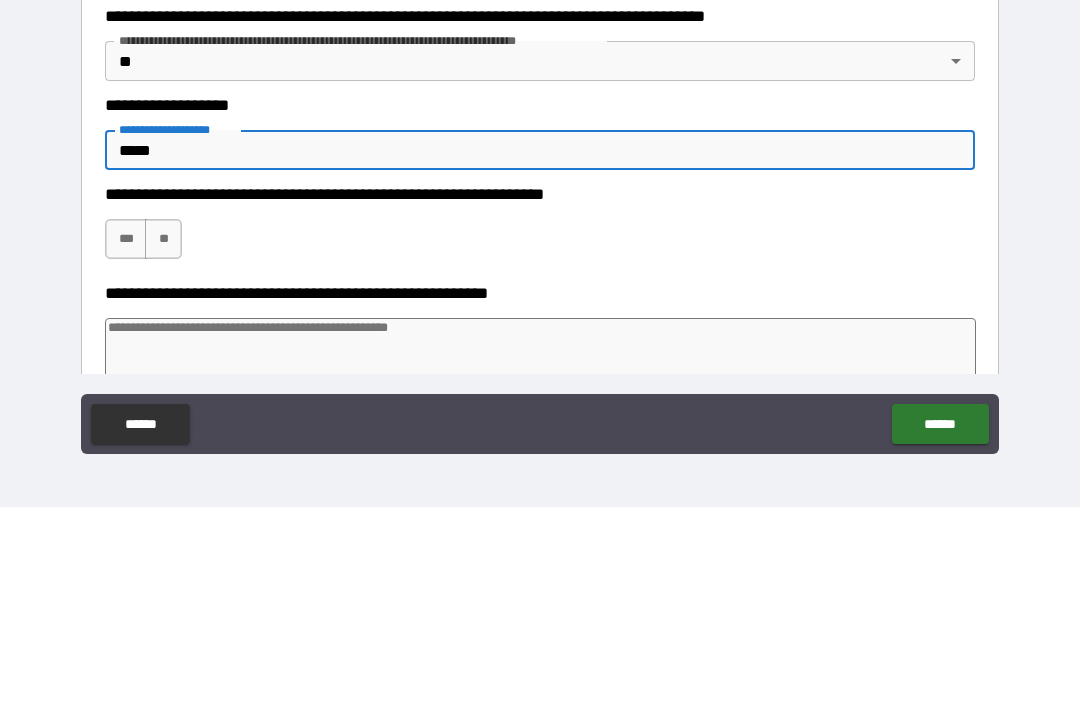 type on "*" 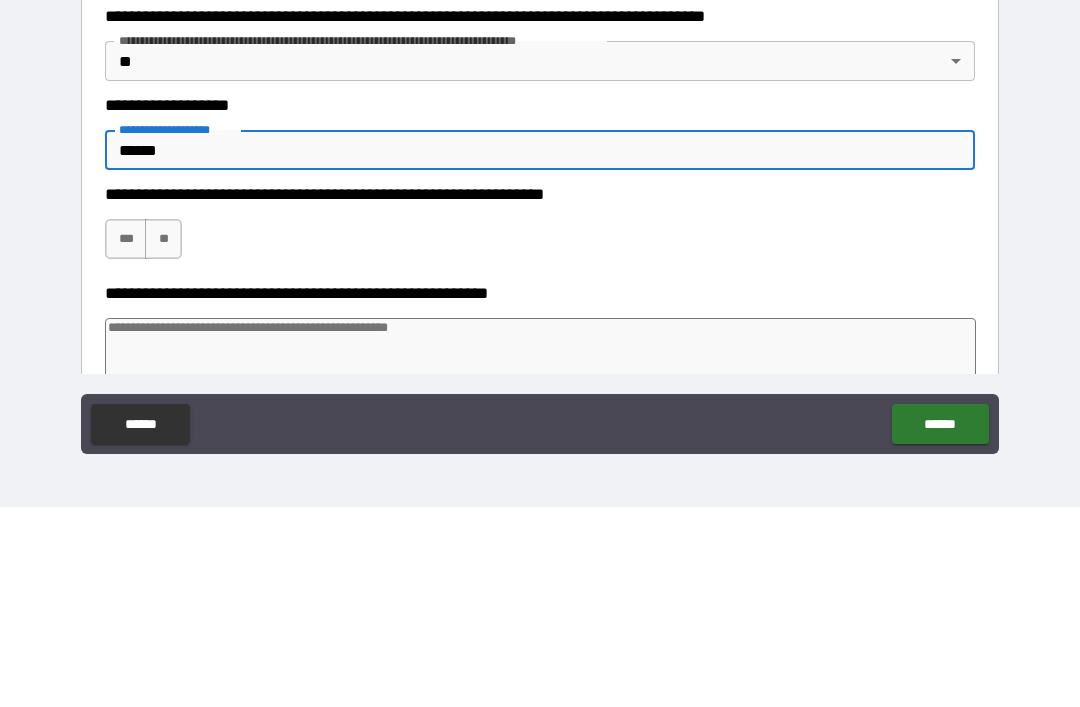 type on "*" 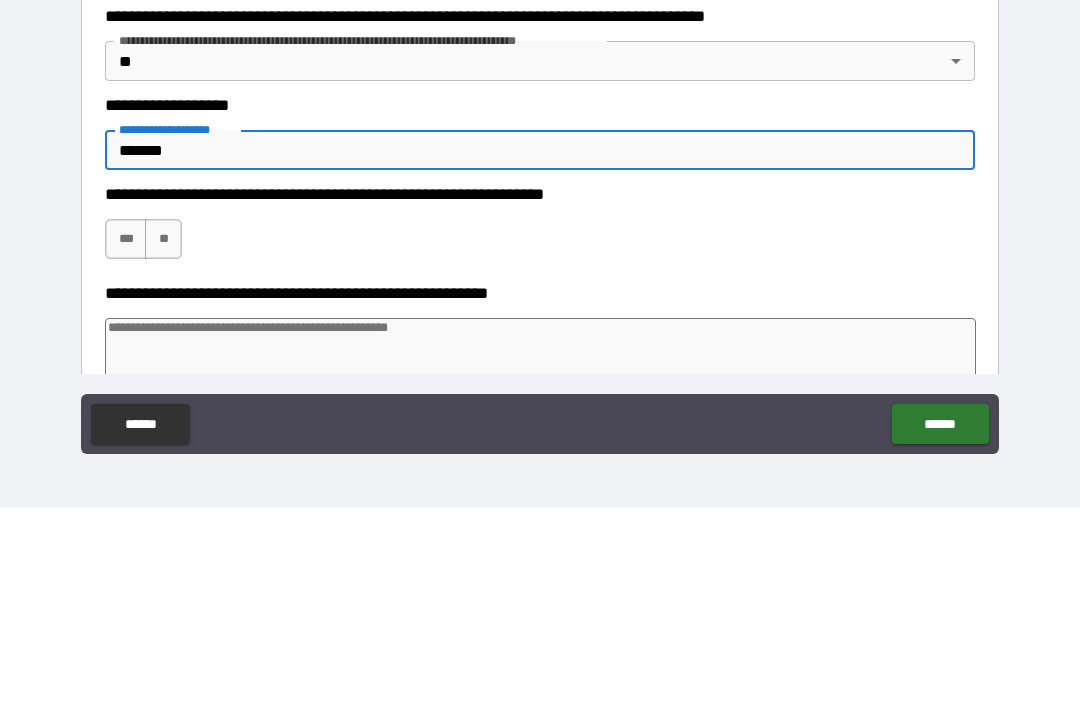 type on "*" 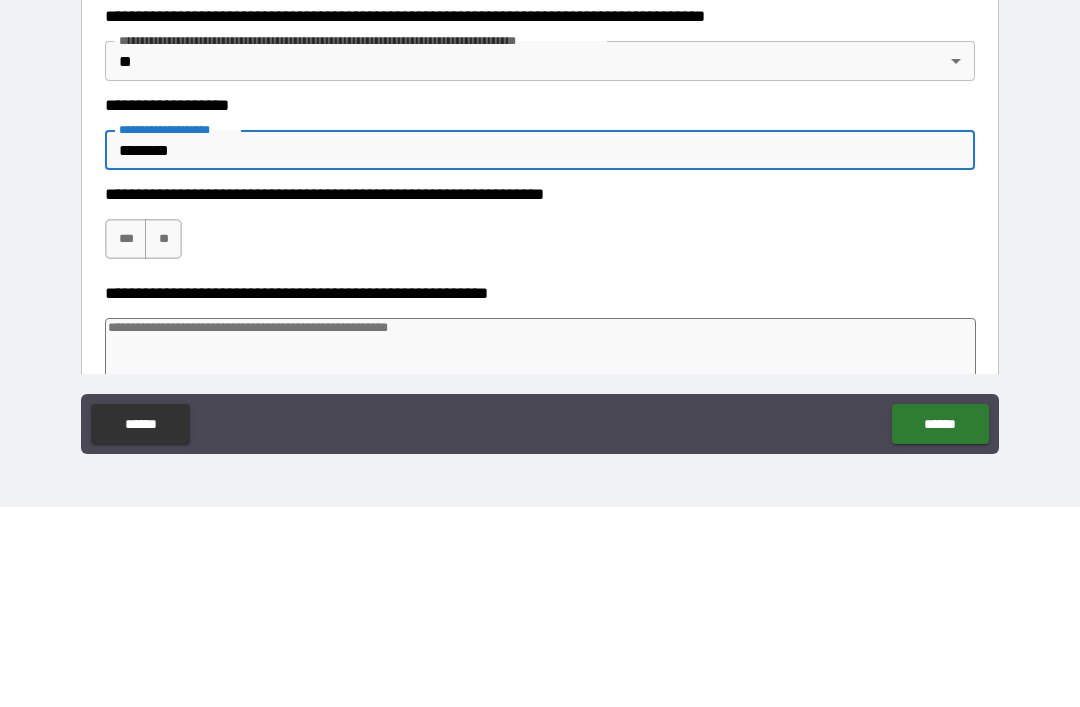 type on "*" 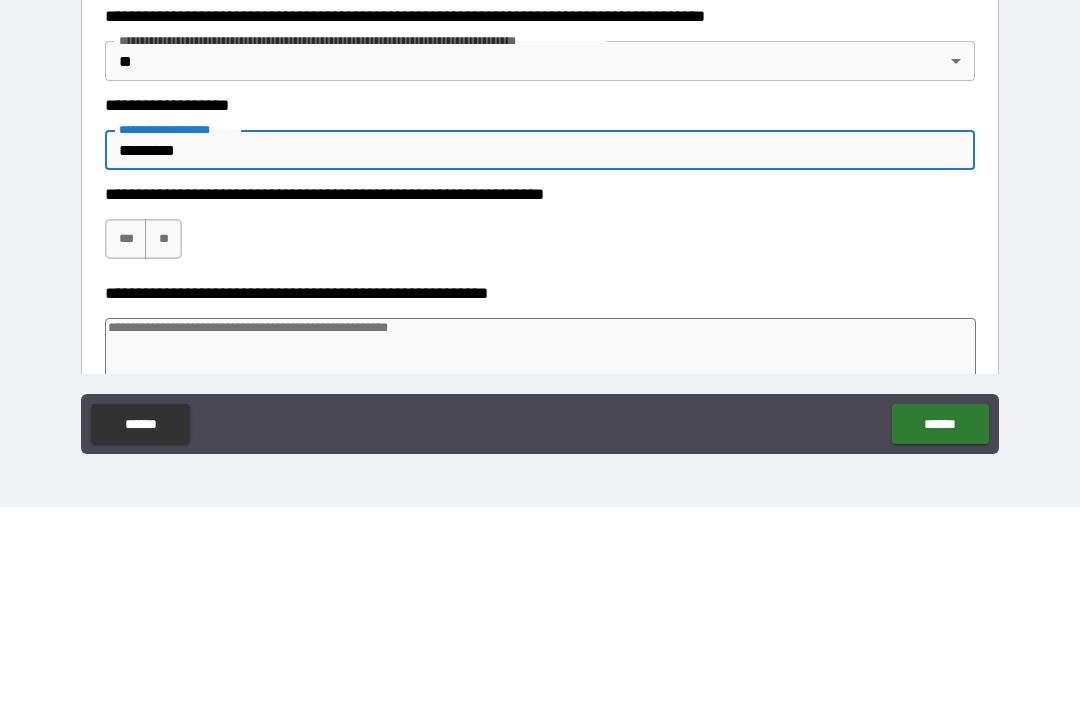 type on "*" 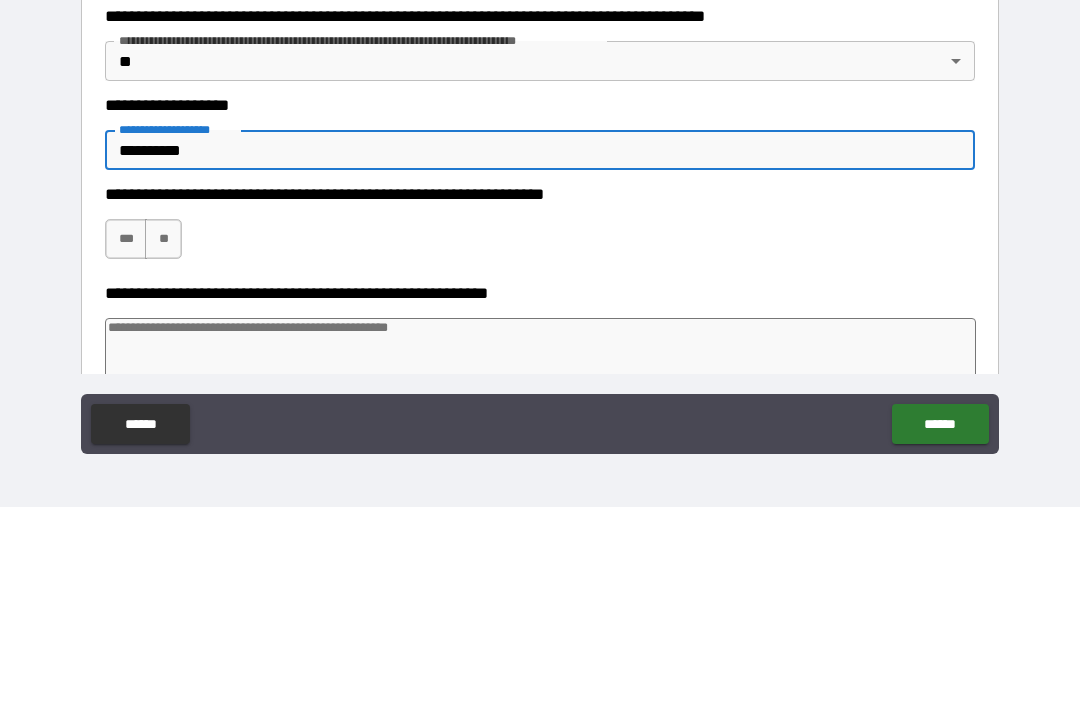 type on "*" 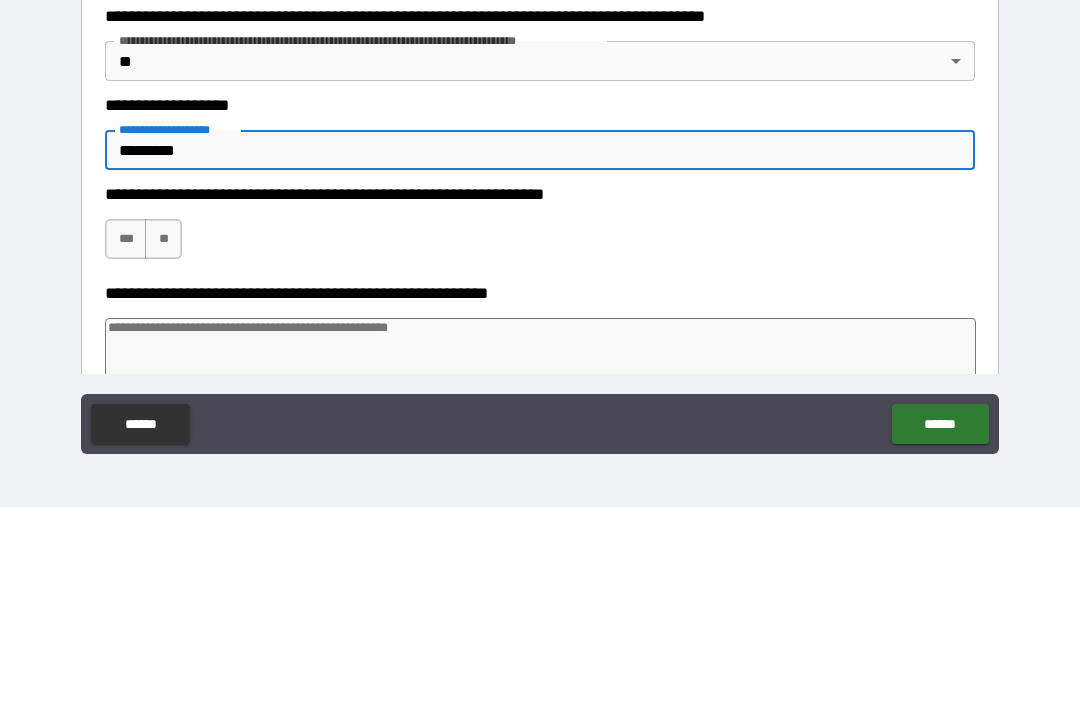 type on "*" 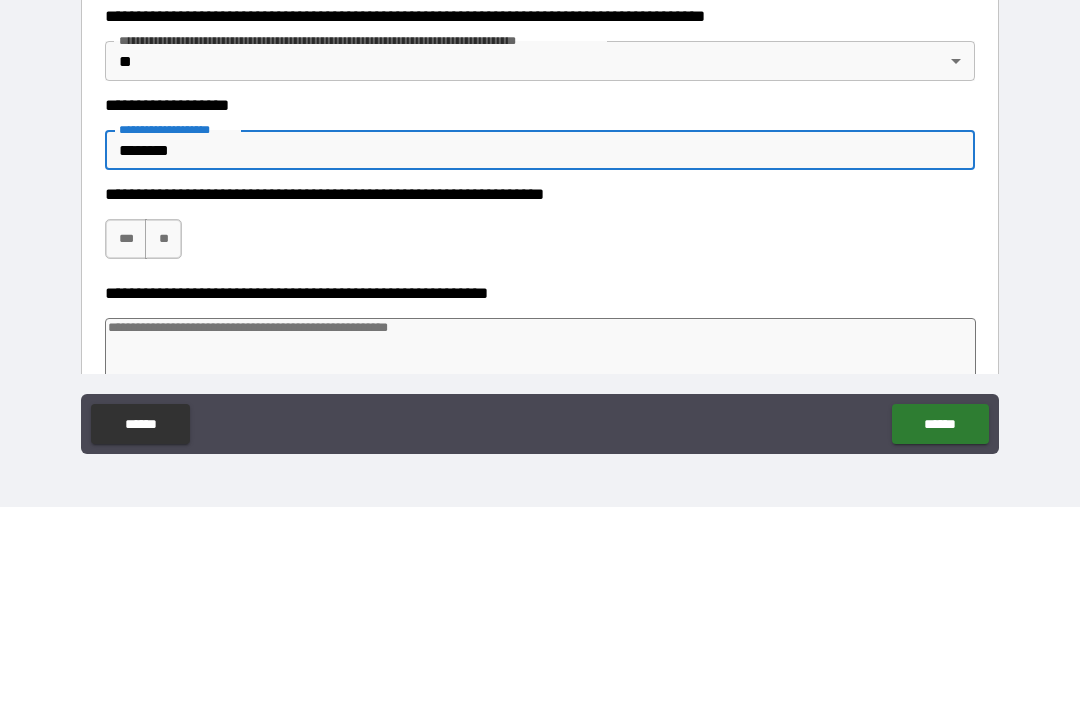type on "*" 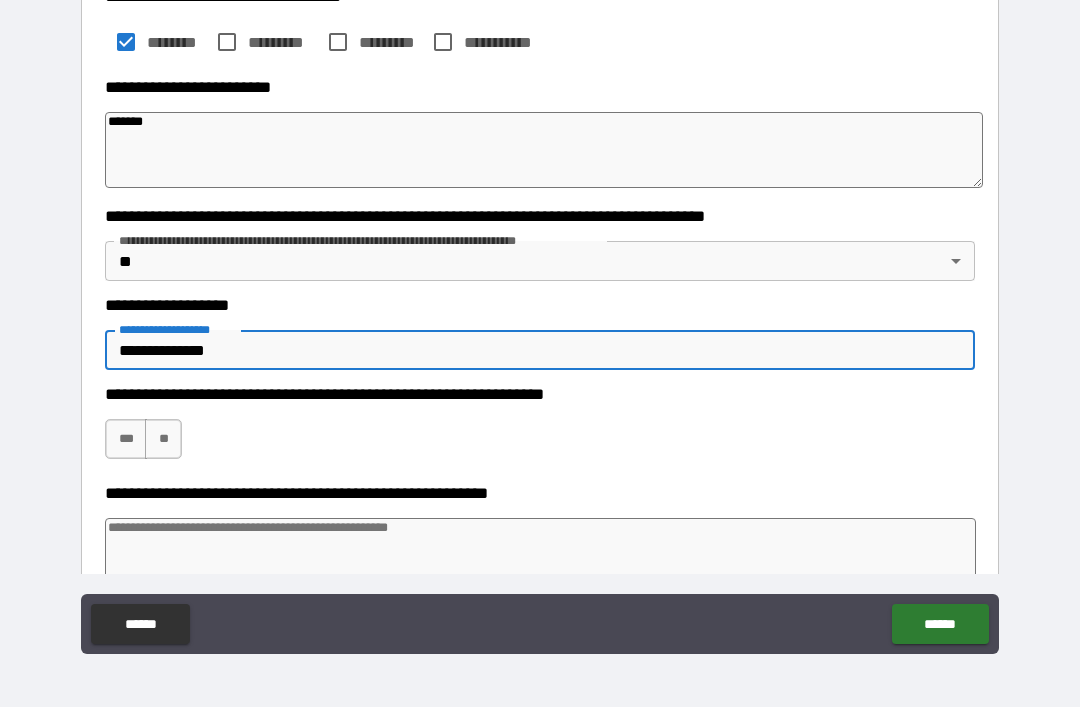 click on "***" at bounding box center (126, 439) 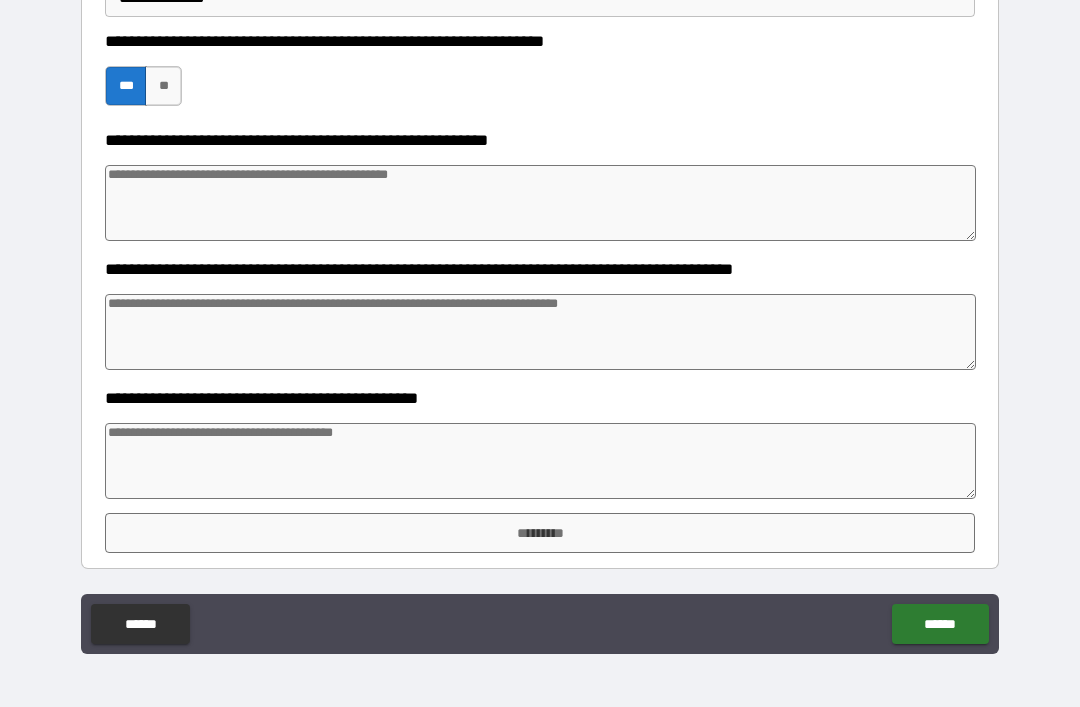 scroll, scrollTop: 763, scrollLeft: 0, axis: vertical 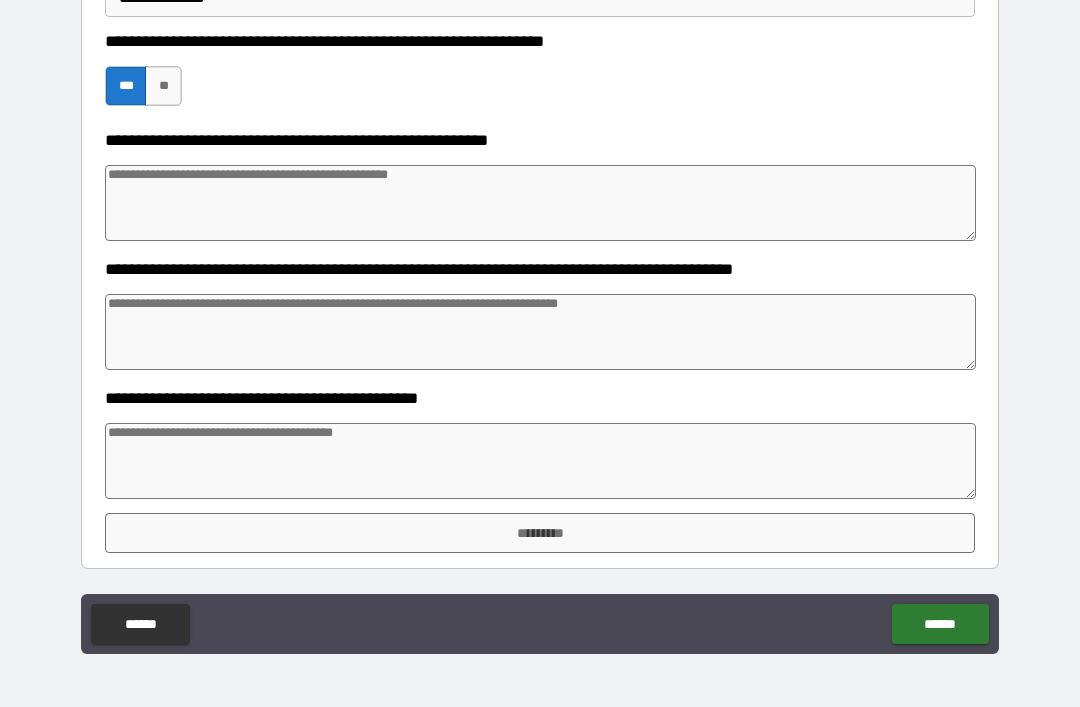 click at bounding box center (540, 461) 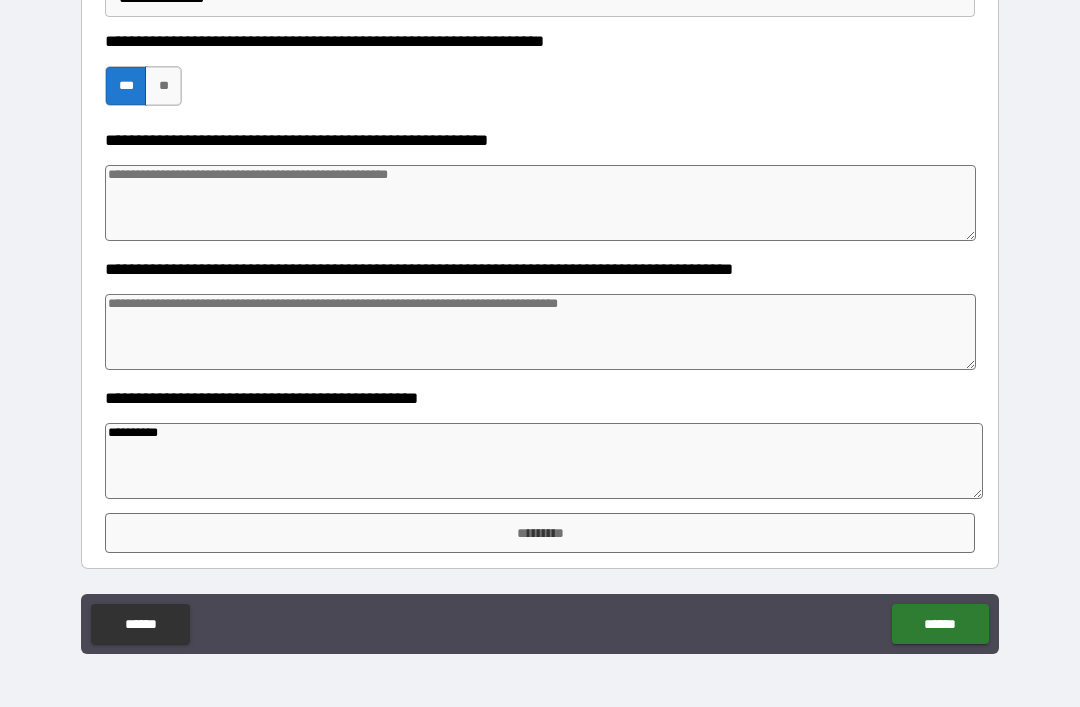click on "*********" at bounding box center [540, 533] 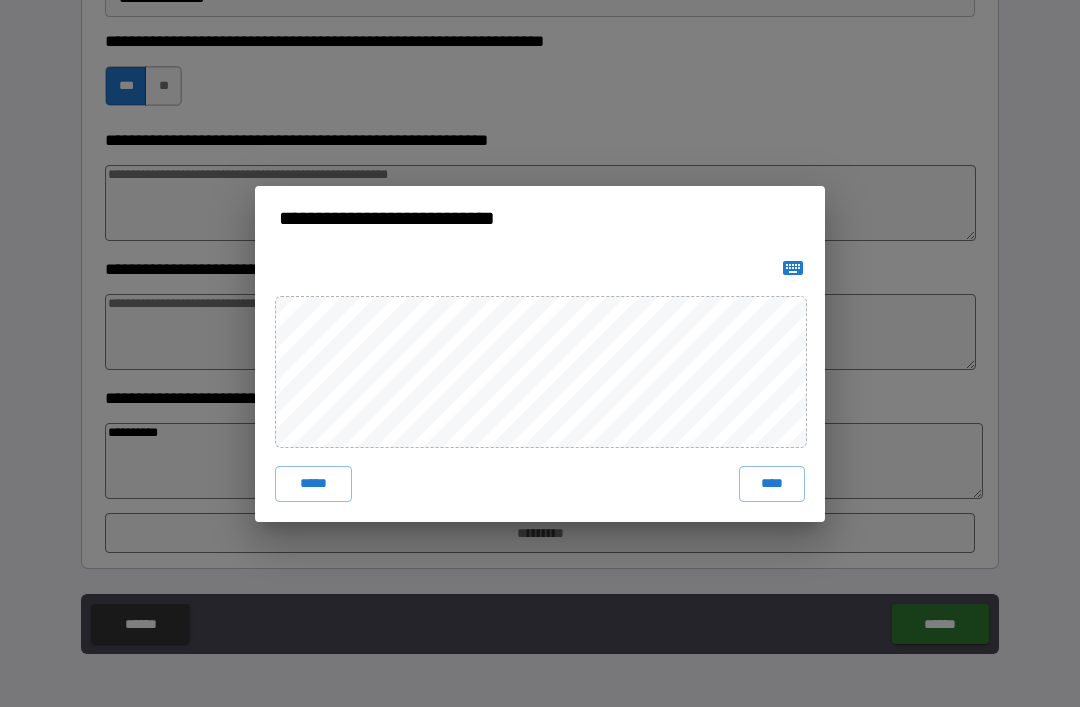 click on "****" at bounding box center [772, 484] 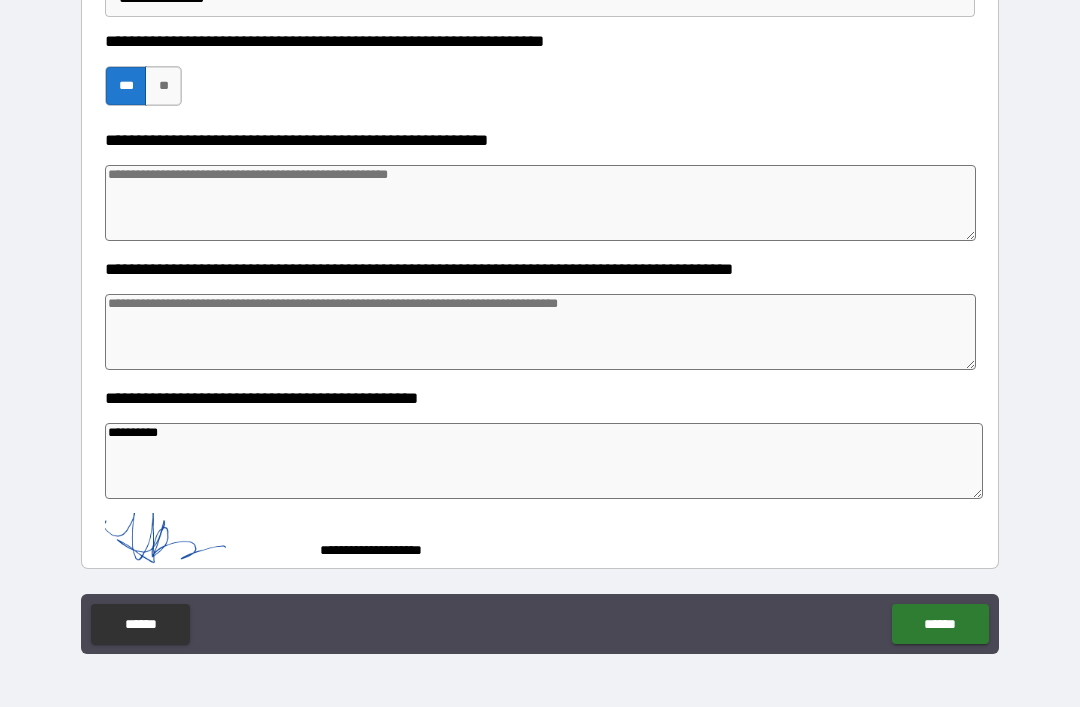scroll, scrollTop: 753, scrollLeft: 0, axis: vertical 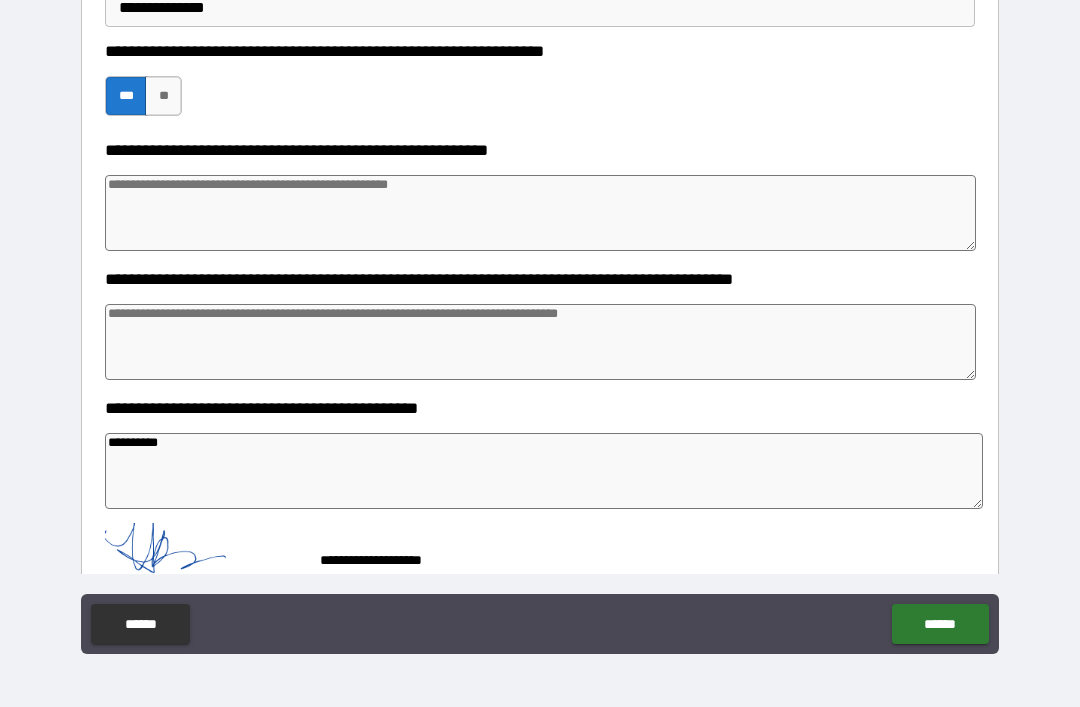 click on "******" at bounding box center [940, 624] 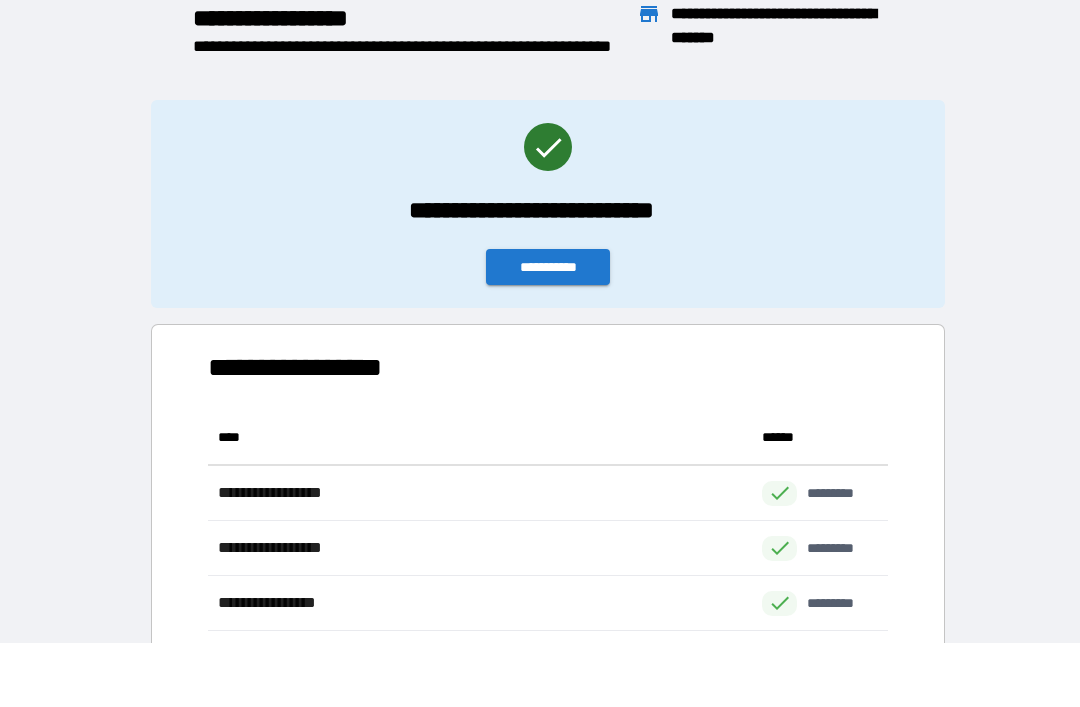 scroll, scrollTop: 331, scrollLeft: 680, axis: both 